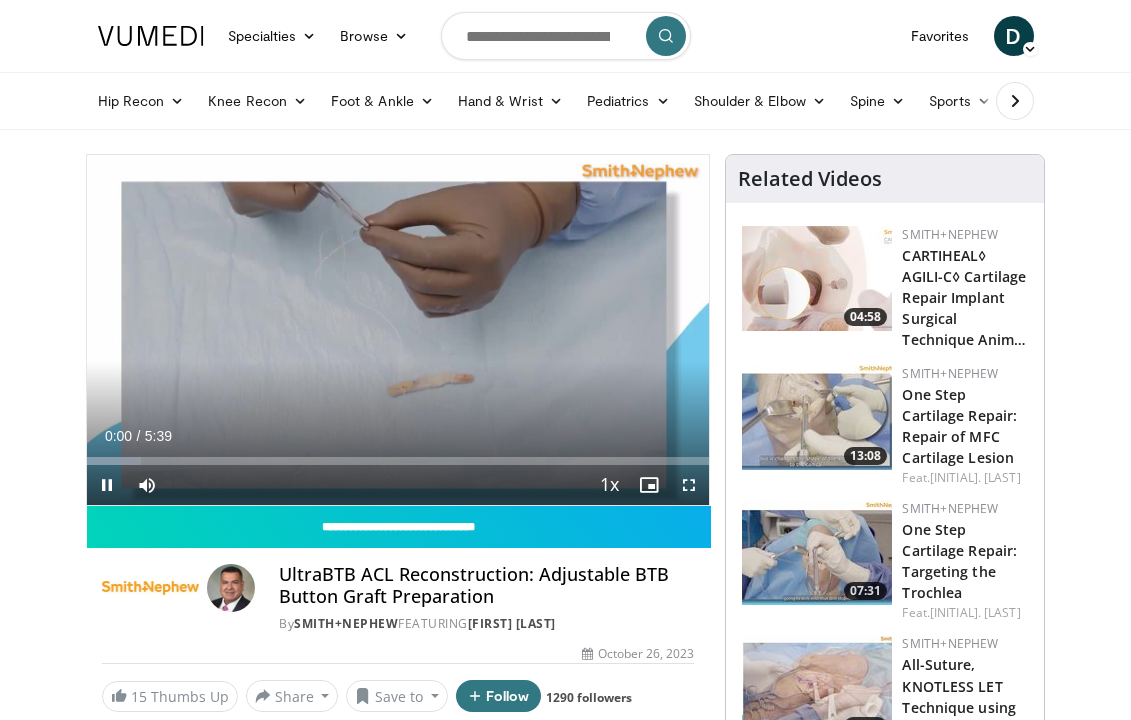 scroll, scrollTop: 0, scrollLeft: 0, axis: both 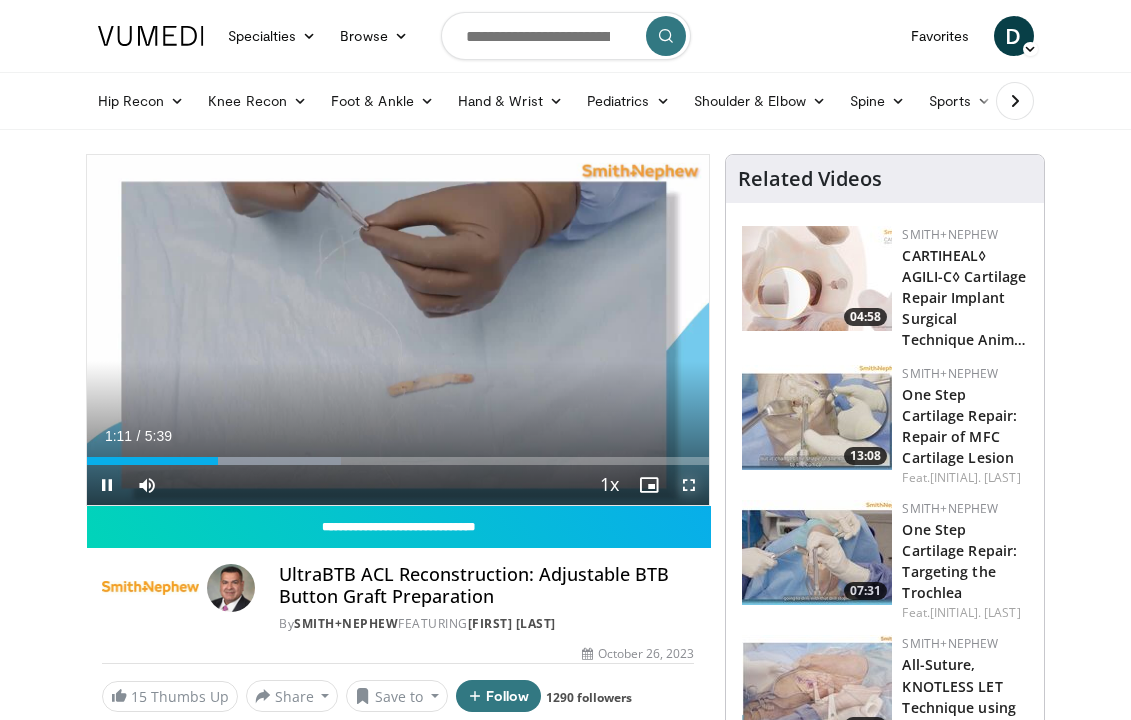 click at bounding box center [689, 485] 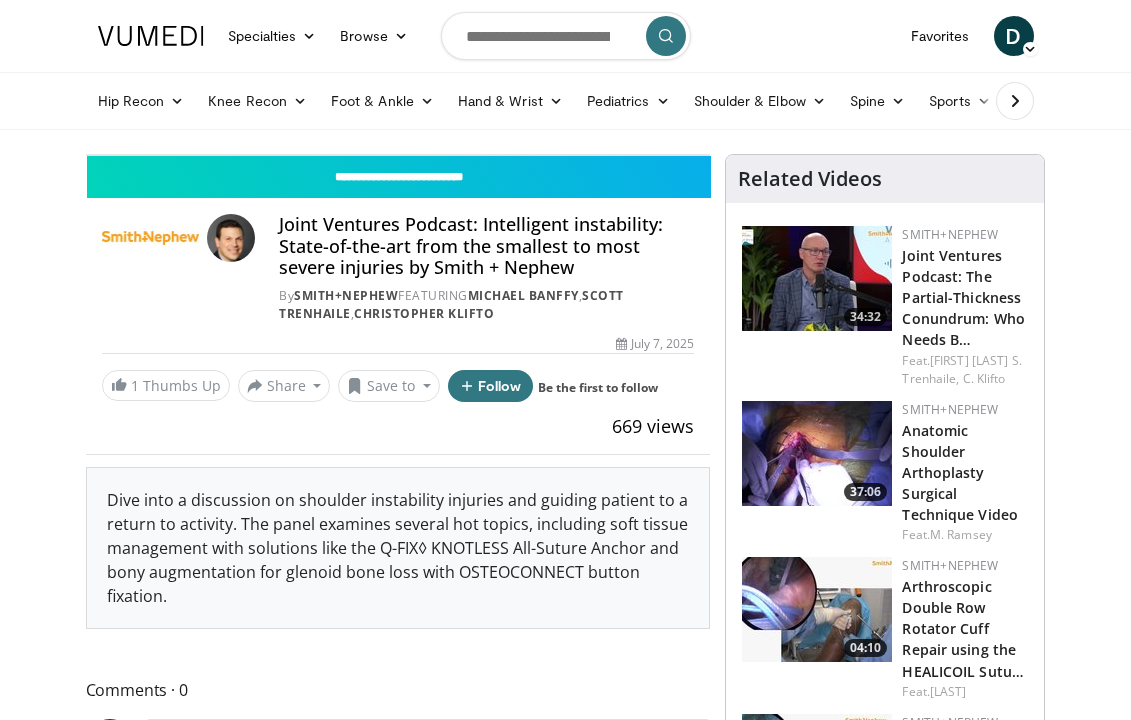 scroll, scrollTop: 0, scrollLeft: 0, axis: both 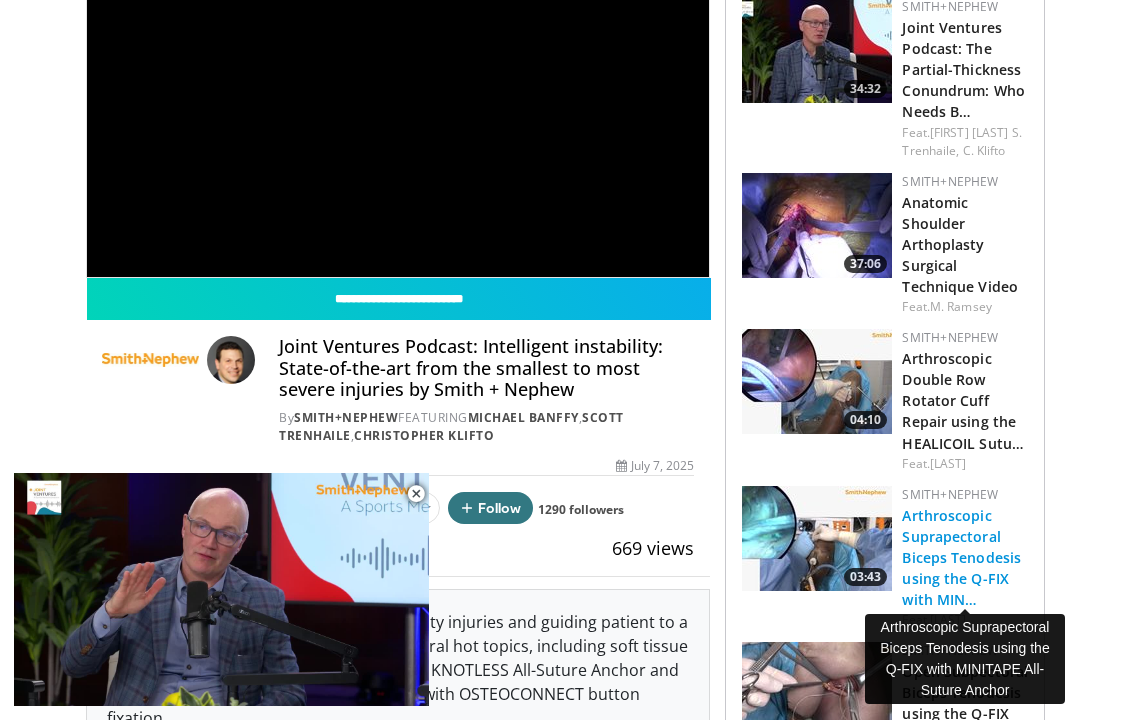 click on "Arthroscopic Suprapectoral Biceps Tenodesis using the Q-FIX with MIN…" at bounding box center (961, 557) 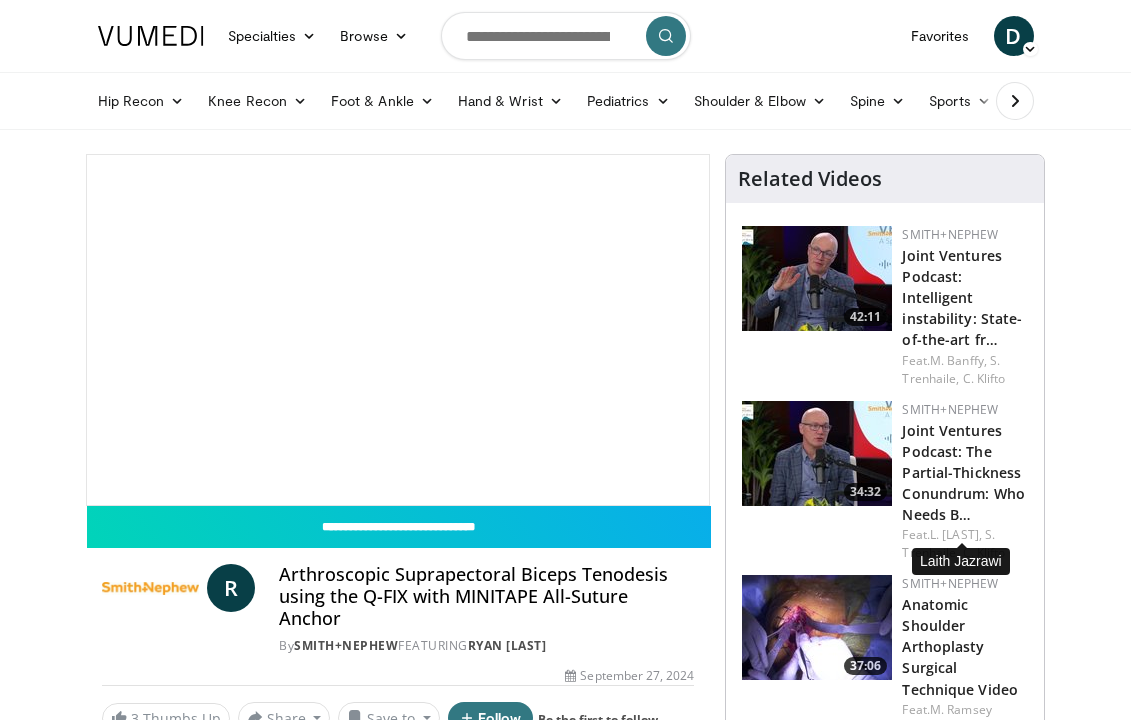 scroll, scrollTop: 0, scrollLeft: 0, axis: both 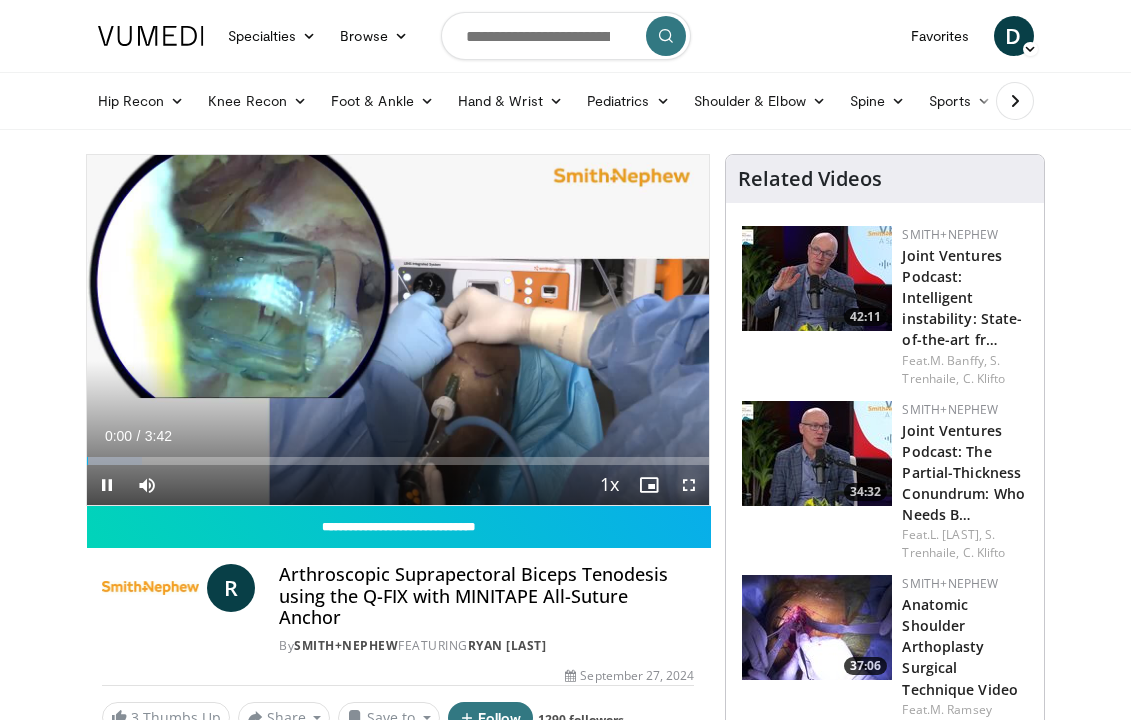 click at bounding box center [689, 485] 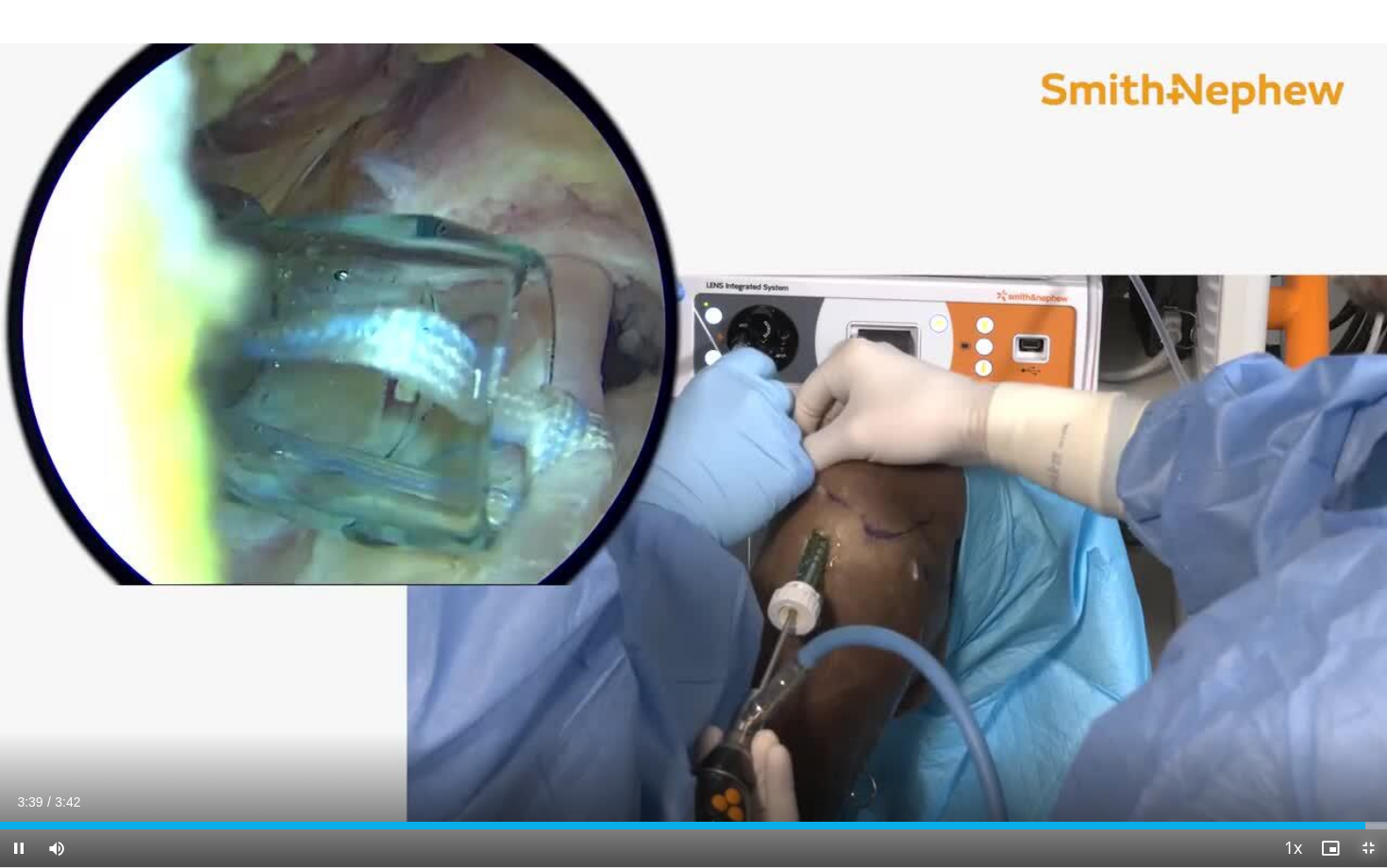 click at bounding box center [1368, 848] 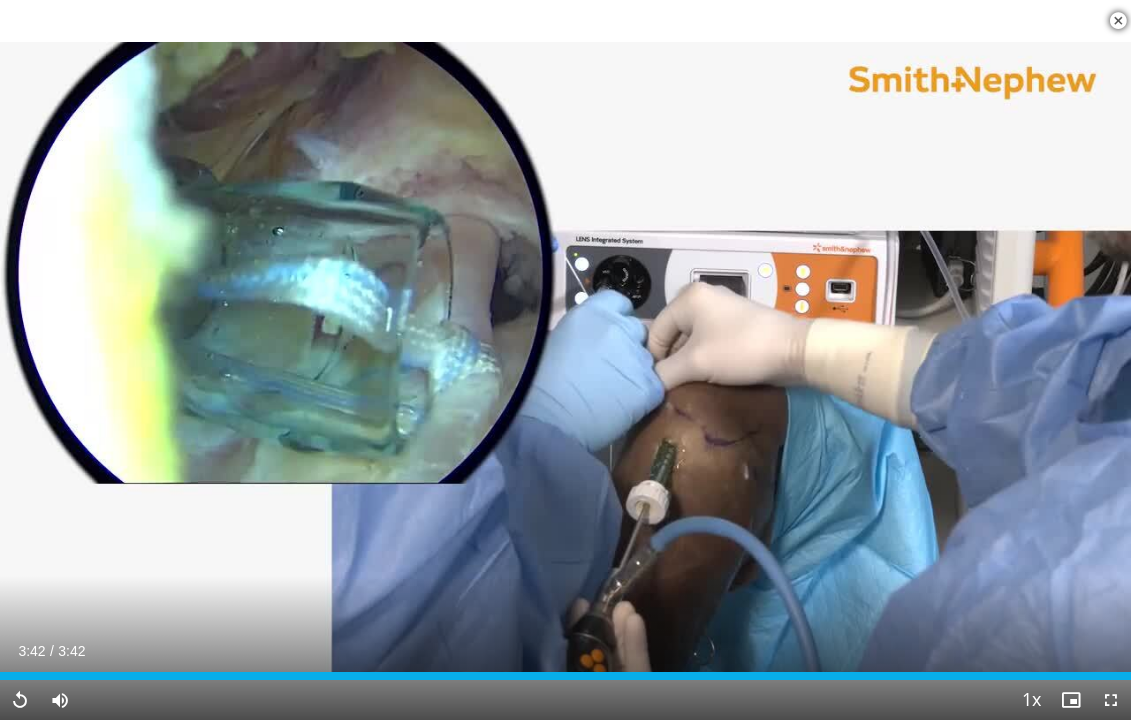 scroll, scrollTop: 429, scrollLeft: 0, axis: vertical 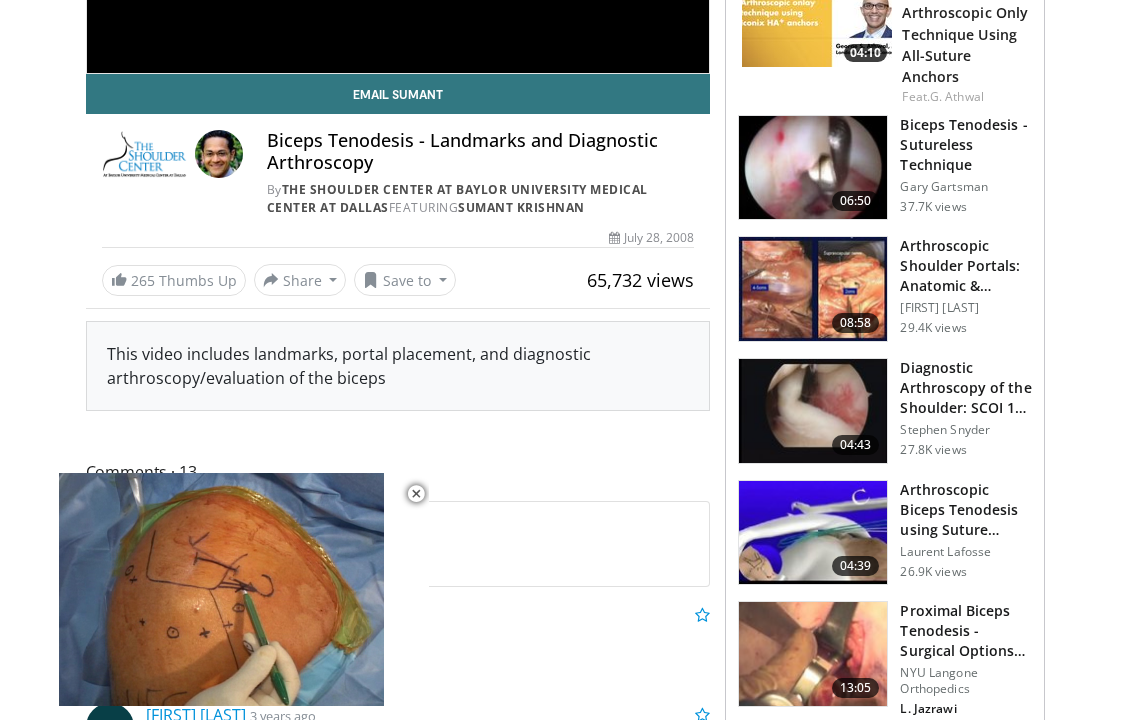 click on "Arthroscopic Biceps Tenodesis using Suture Anchor" at bounding box center [966, 510] 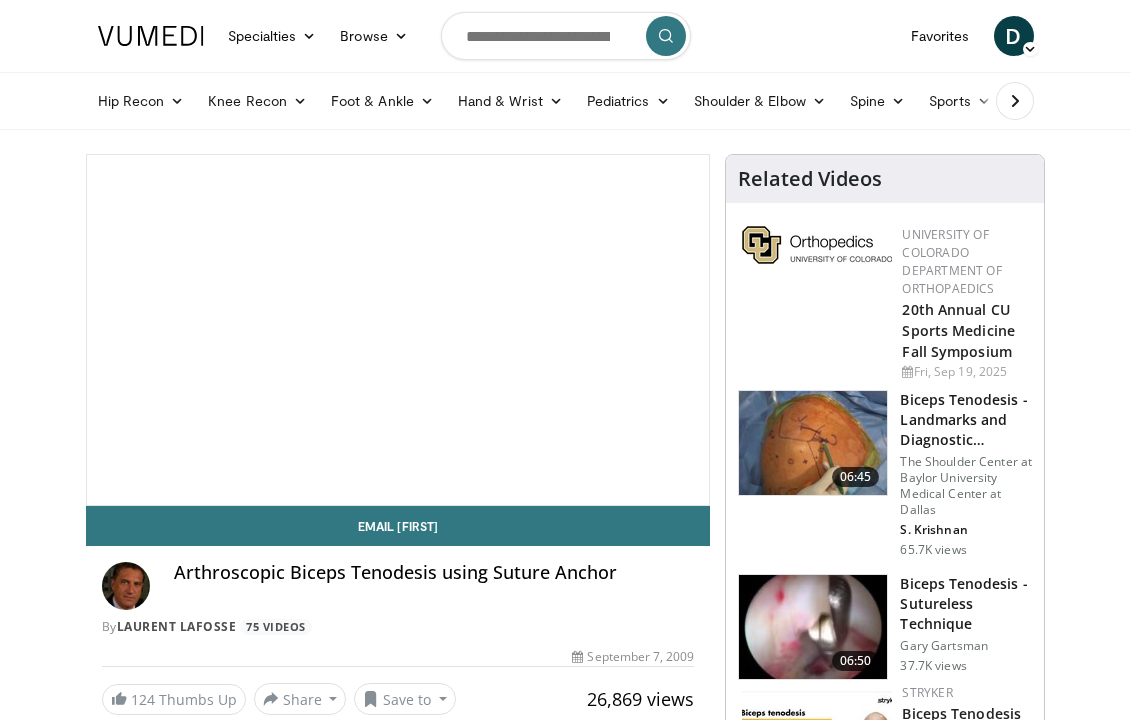 scroll, scrollTop: 0, scrollLeft: 0, axis: both 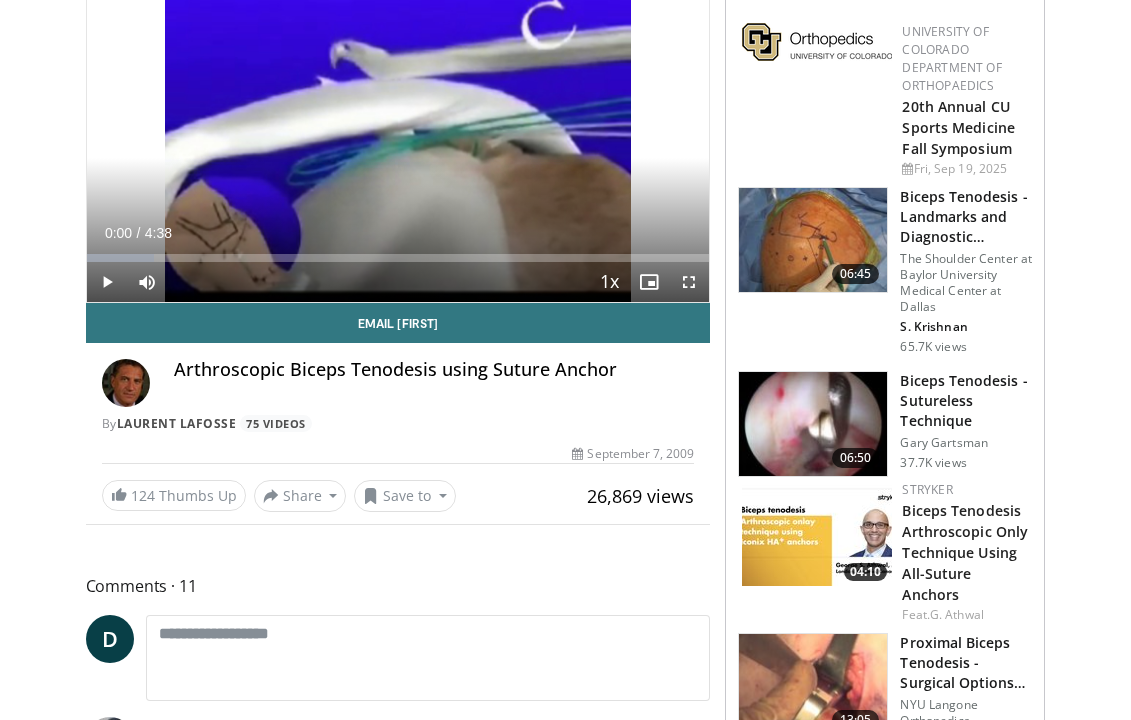 click at bounding box center [817, 533] 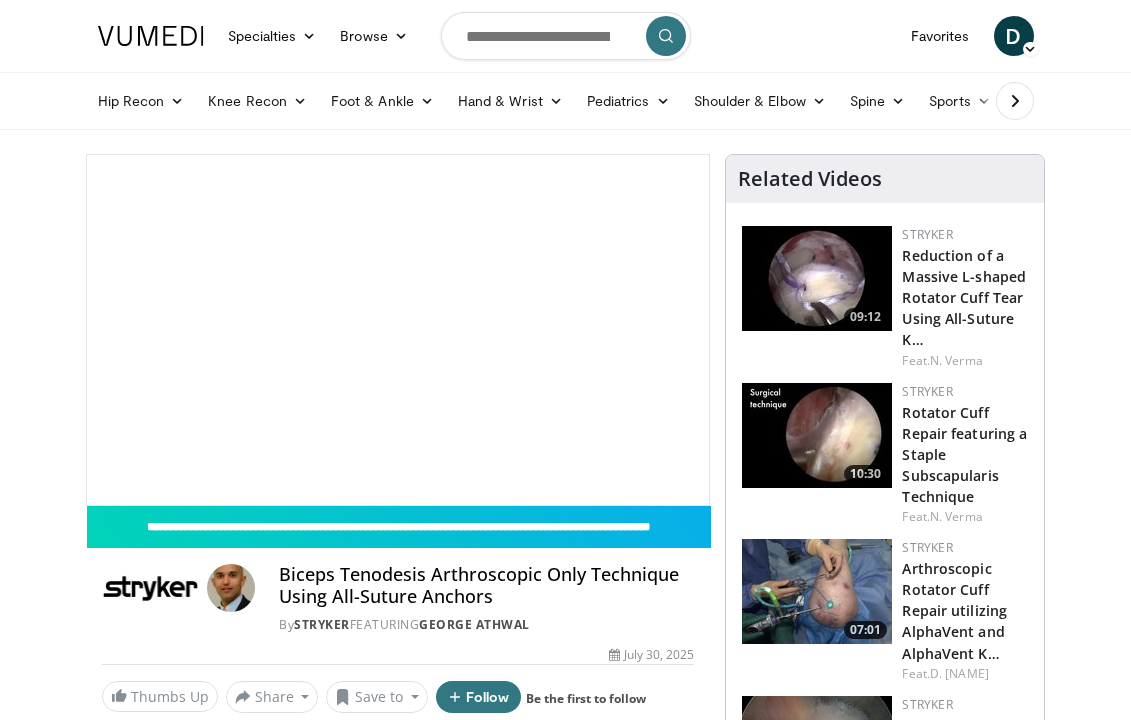scroll, scrollTop: 0, scrollLeft: 0, axis: both 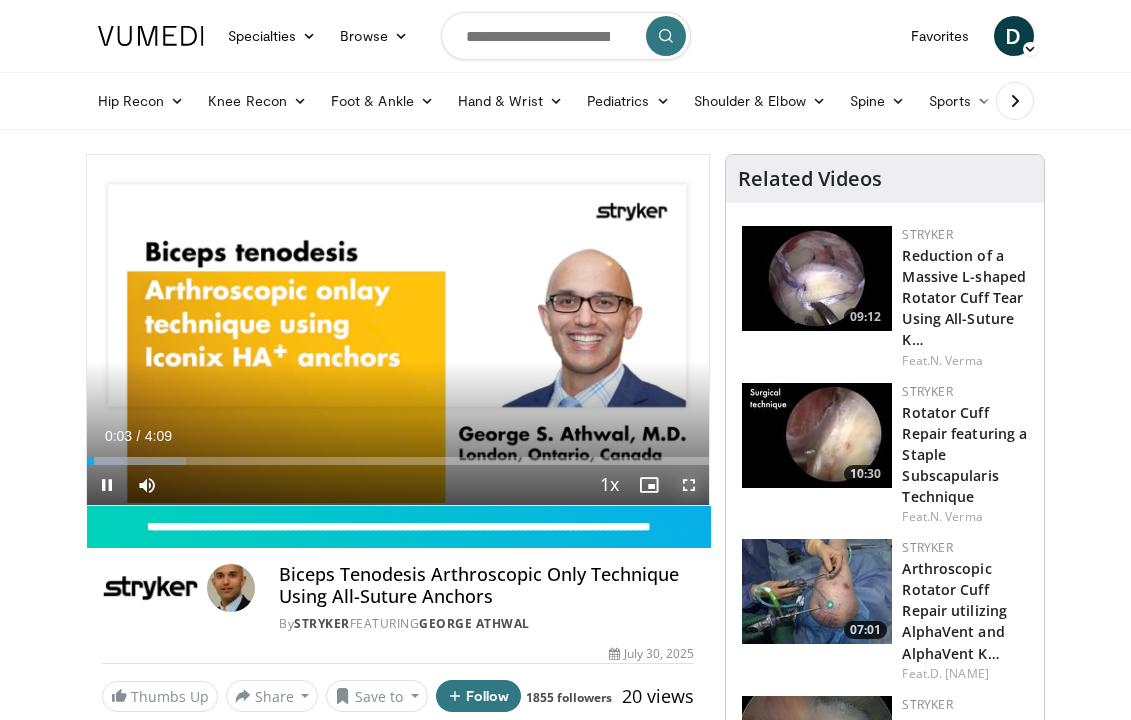 click at bounding box center (689, 485) 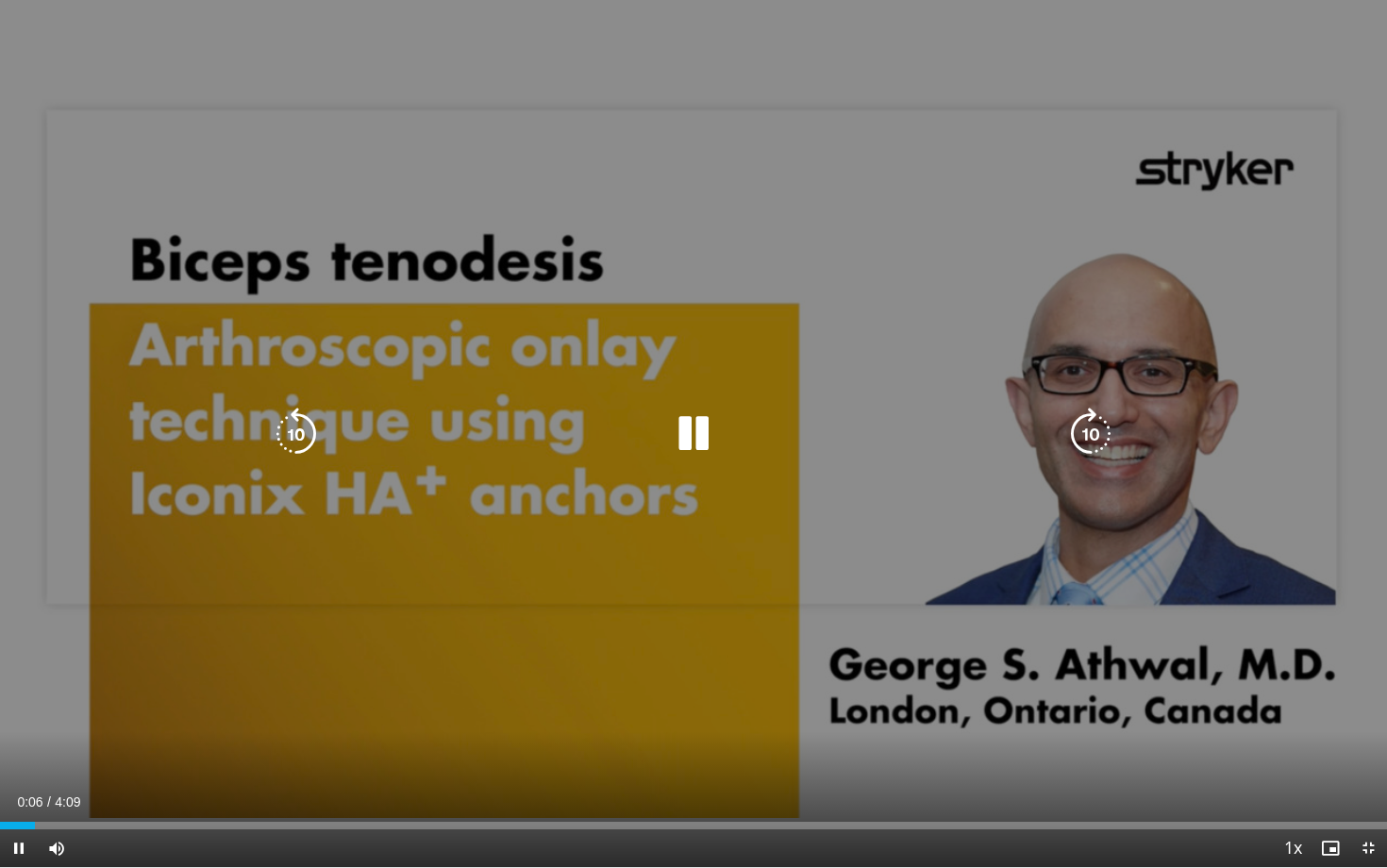 click at bounding box center (1091, 434) 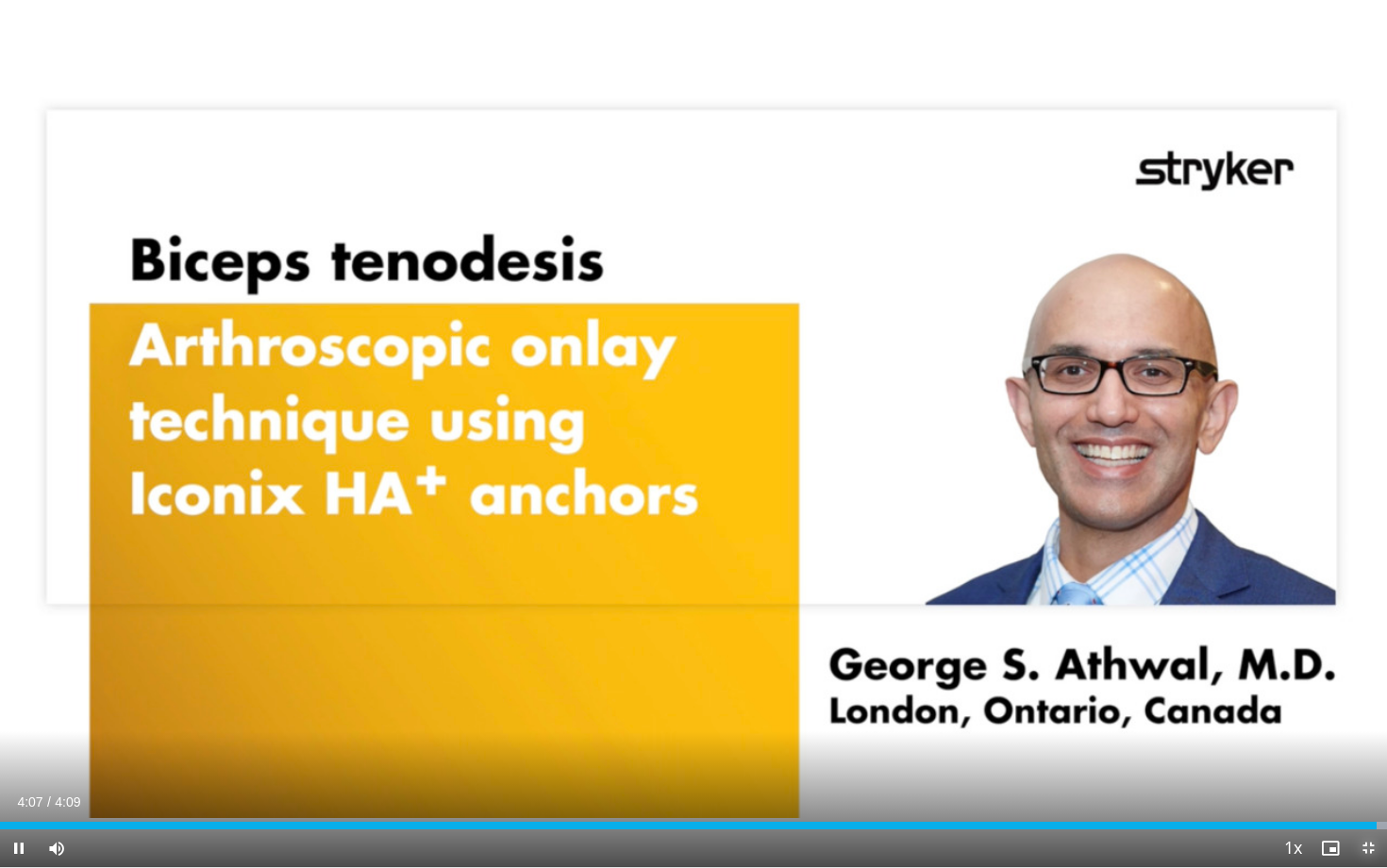 click at bounding box center (1368, 848) 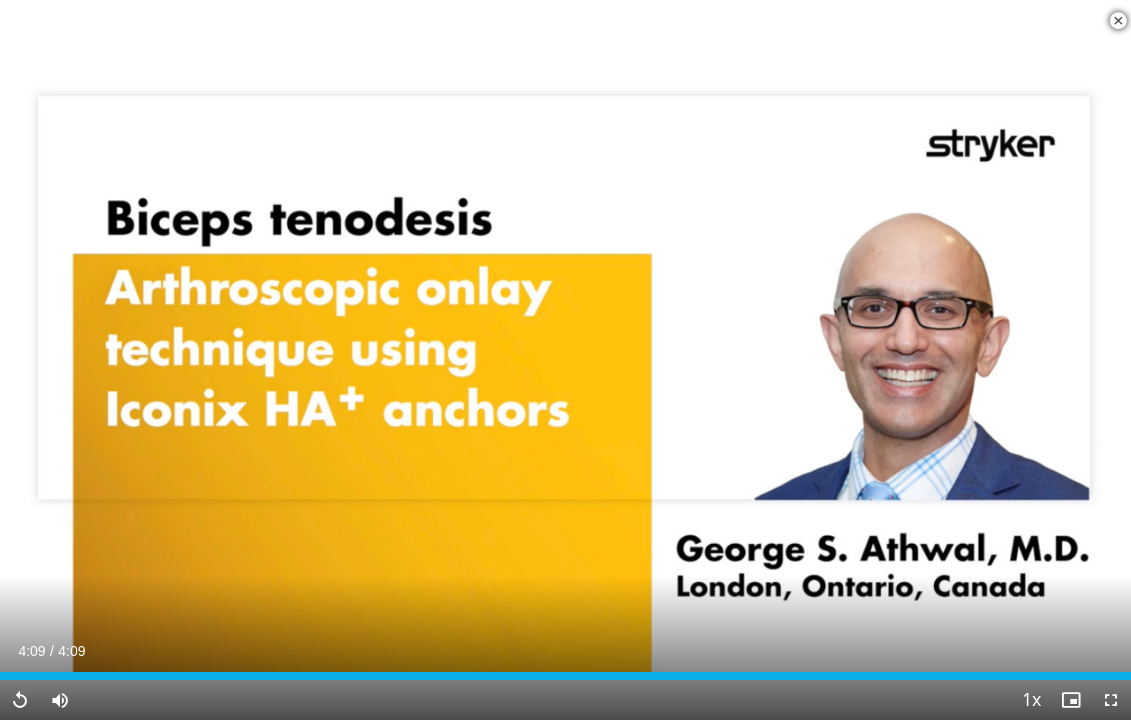 scroll, scrollTop: 228, scrollLeft: 0, axis: vertical 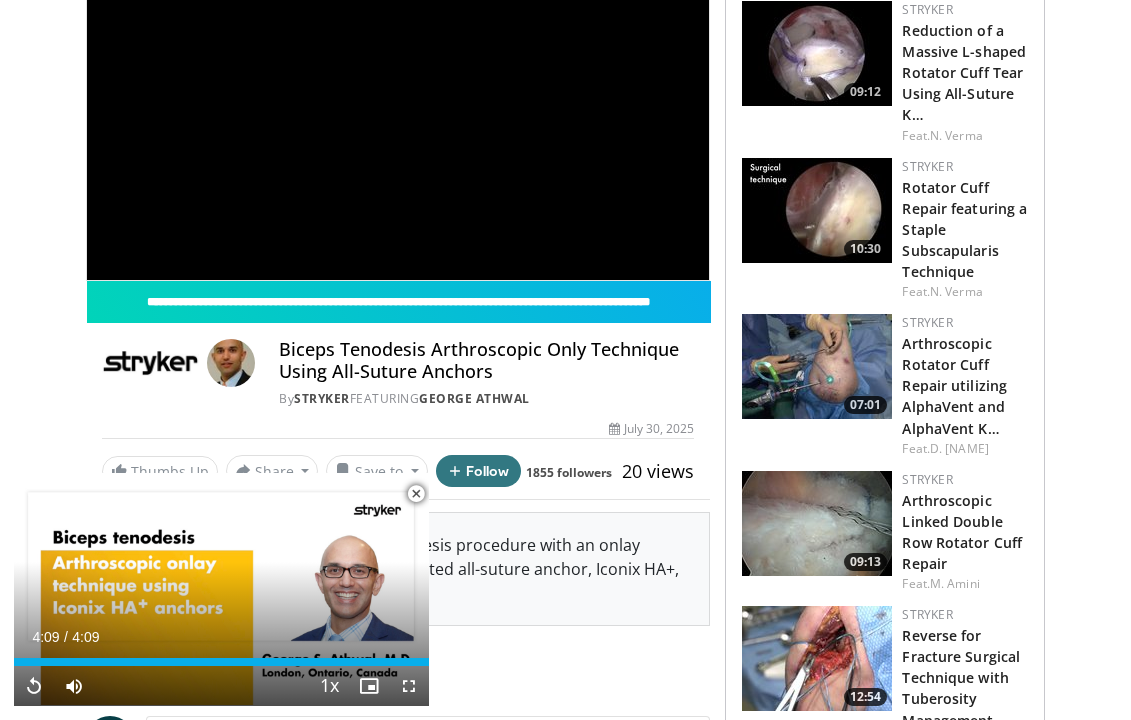 click at bounding box center (416, 494) 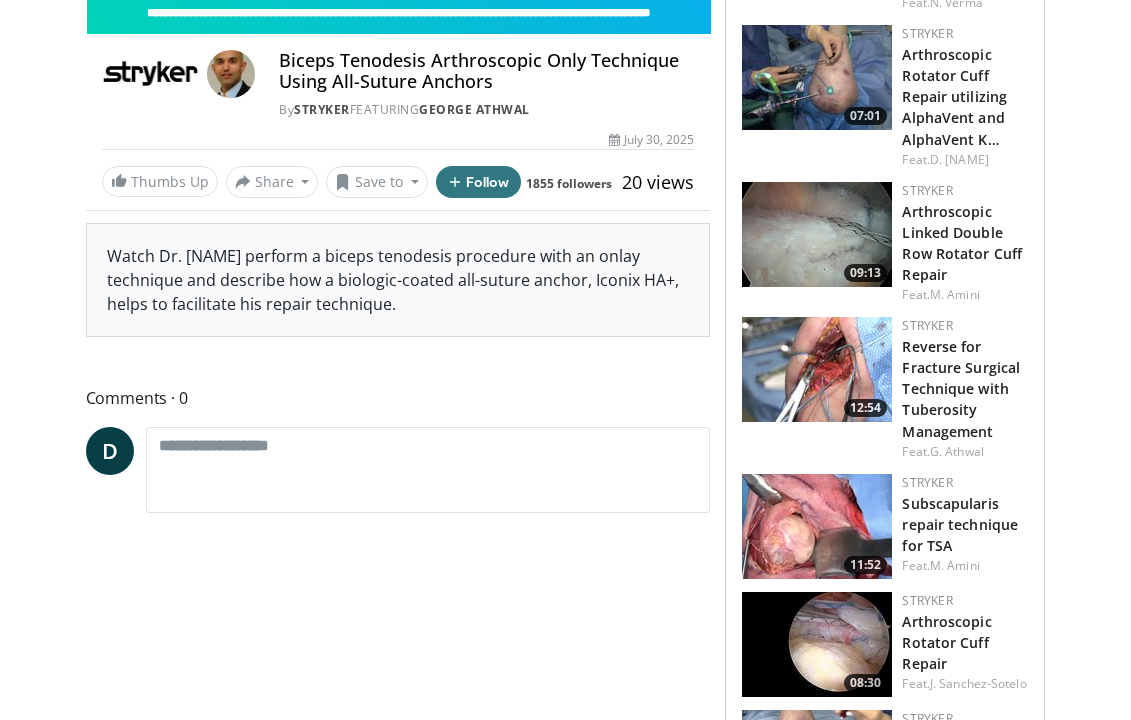 scroll, scrollTop: 0, scrollLeft: 0, axis: both 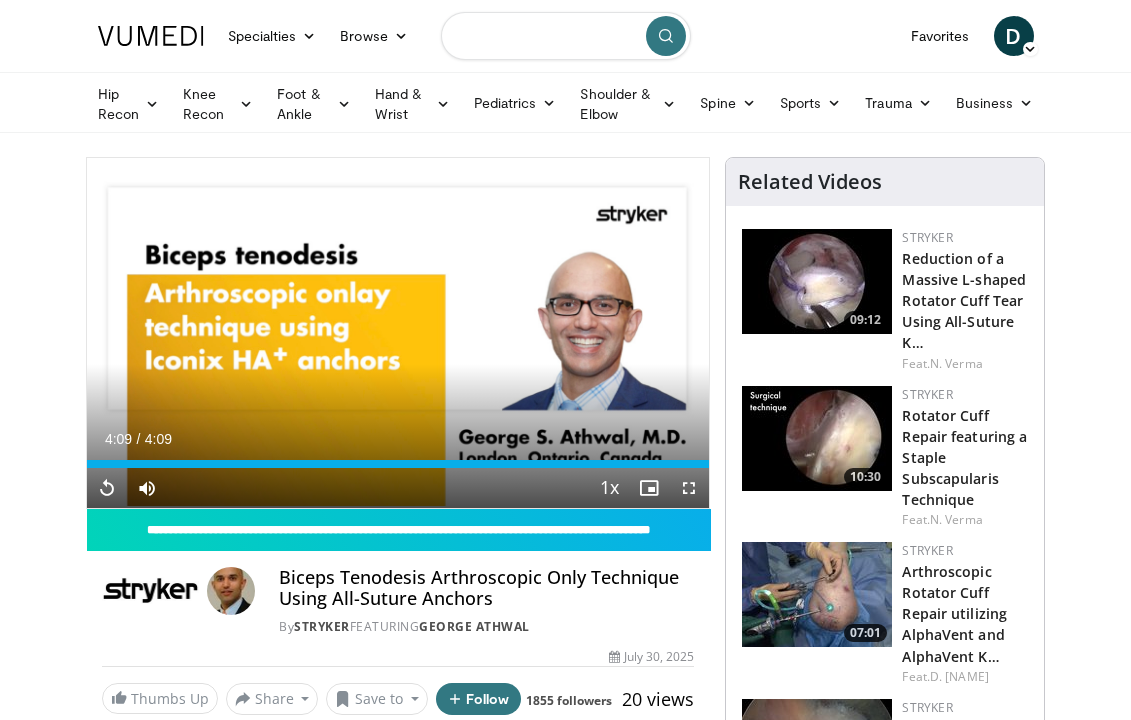 click at bounding box center [566, 36] 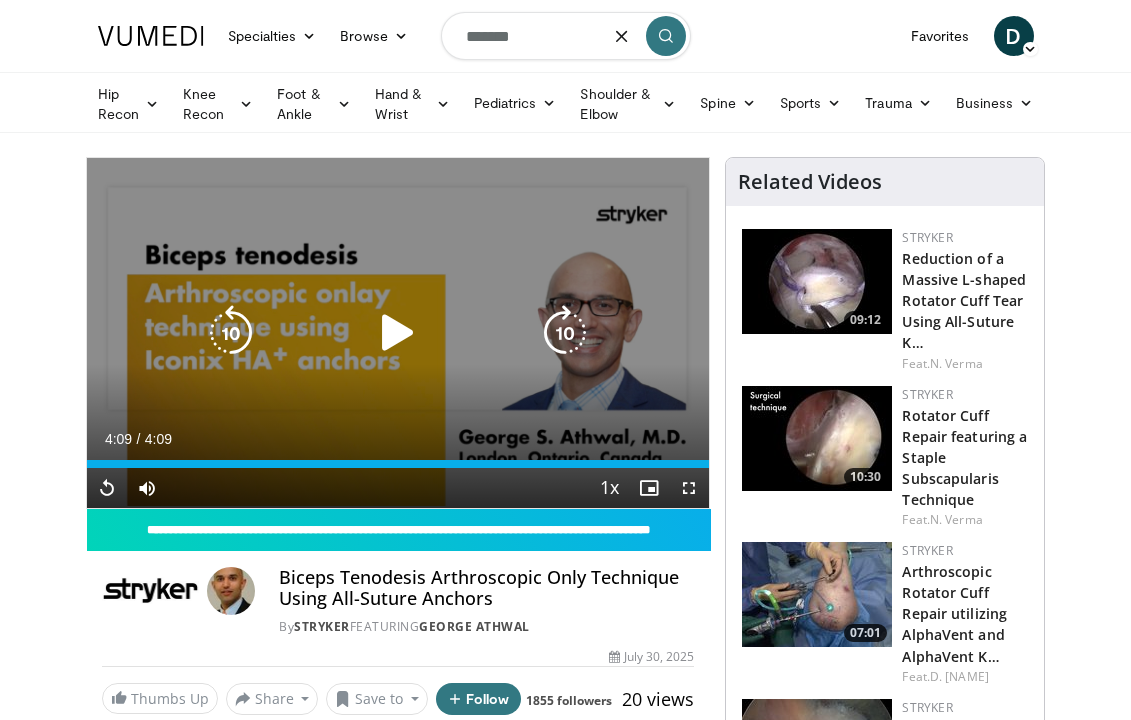 type on "*******" 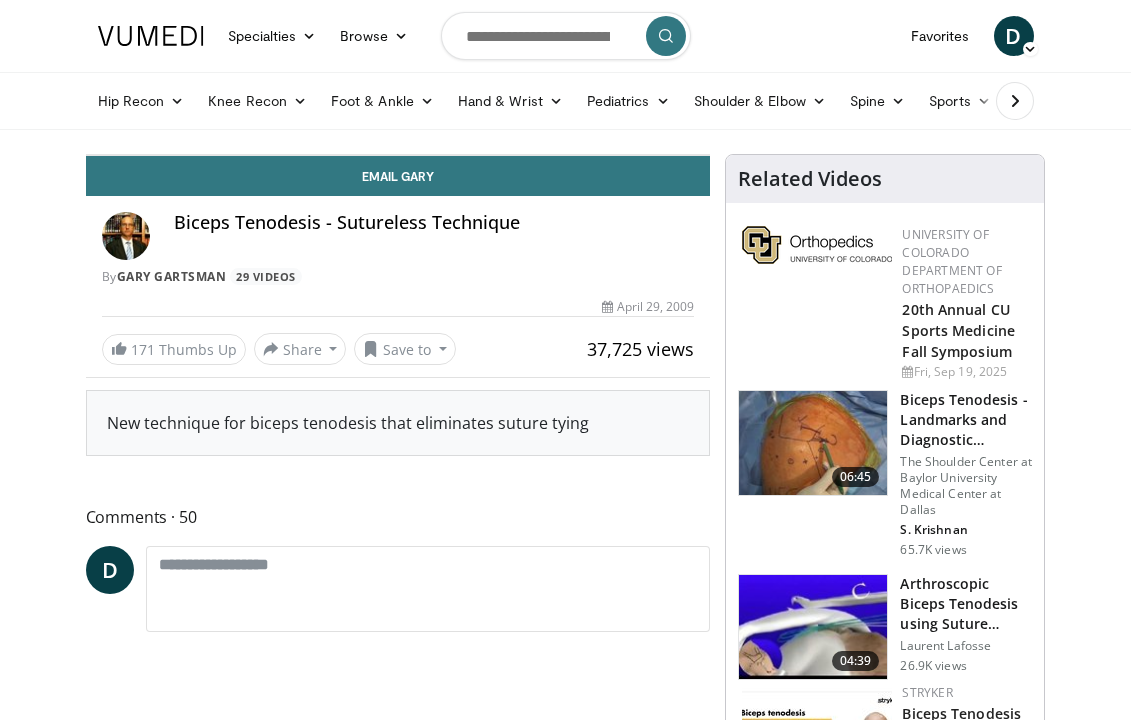scroll, scrollTop: 0, scrollLeft: 0, axis: both 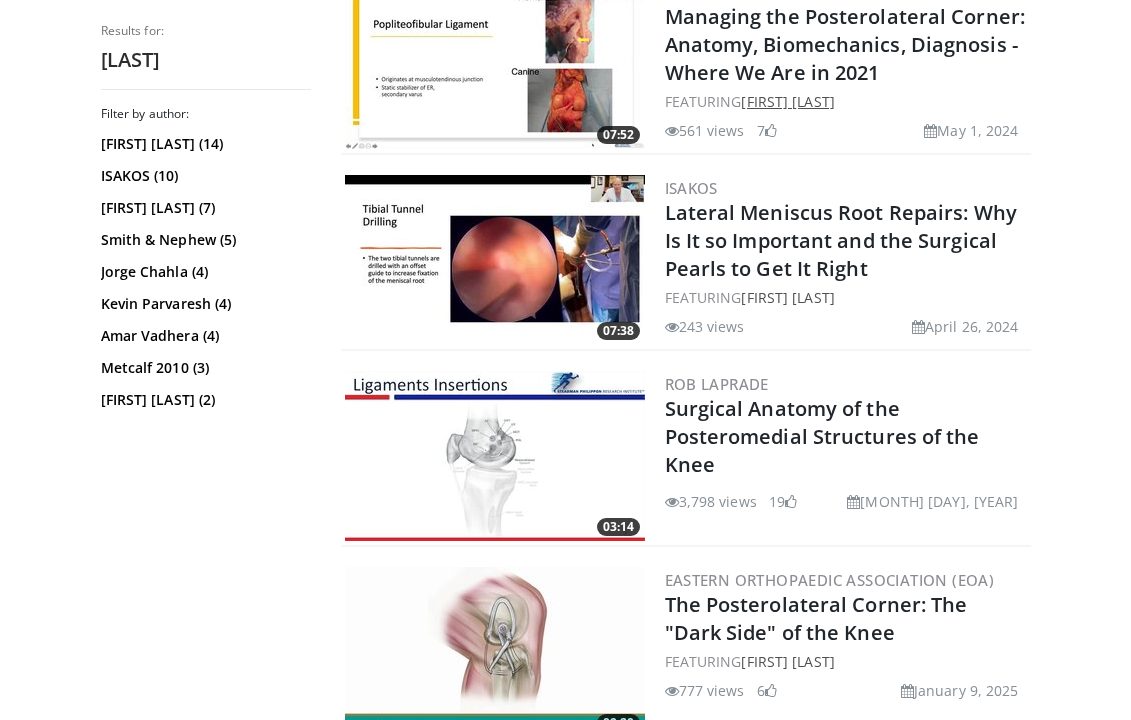 click on "[FIRST] [LAST]" at bounding box center (787, 101) 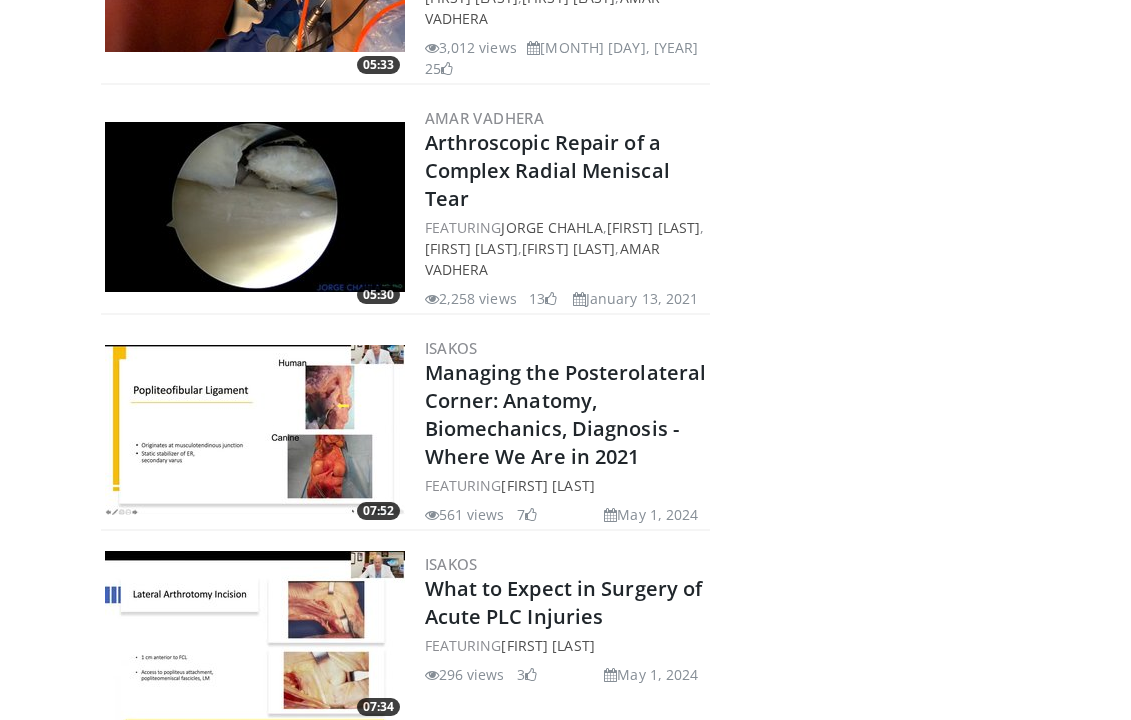 scroll, scrollTop: 678, scrollLeft: 0, axis: vertical 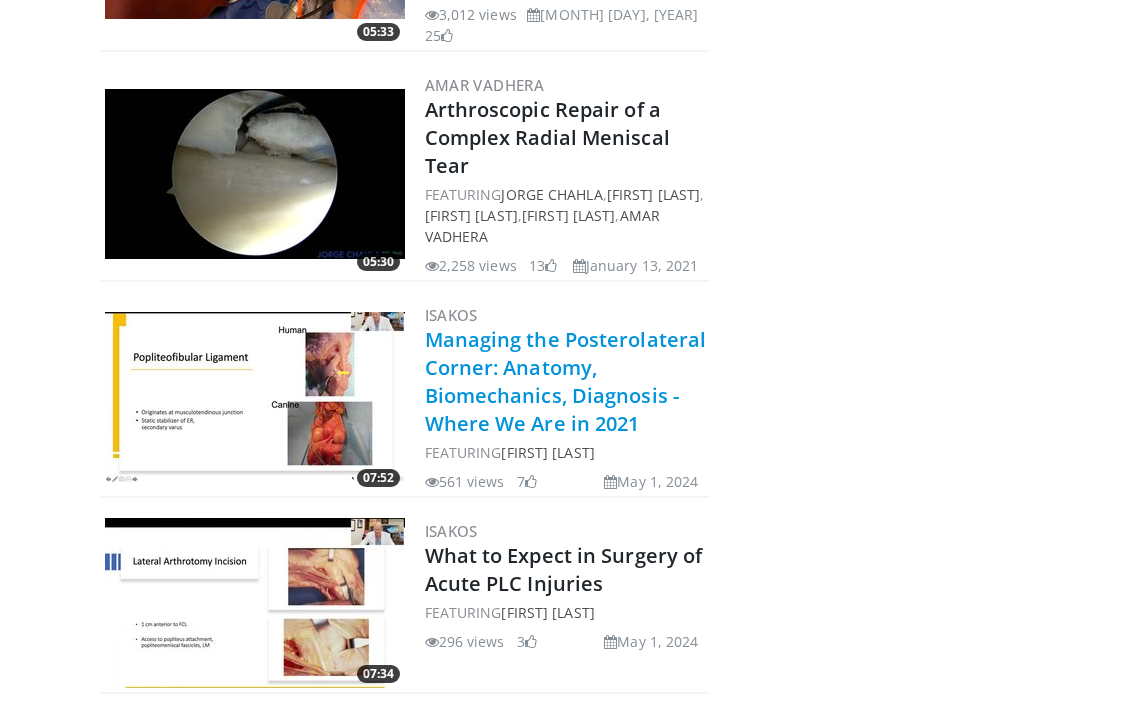click on "Managing the Posterolateral Corner: Anatomy, Biomechanics, Diagnosis - Where We Are in 2021" at bounding box center [566, 381] 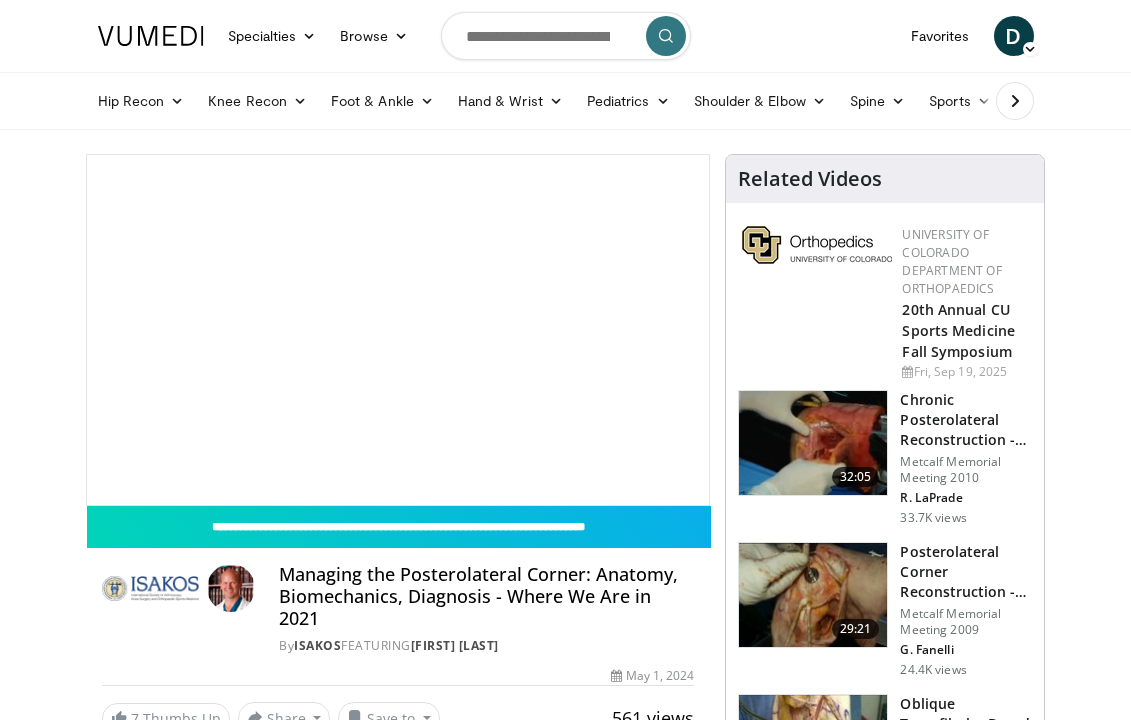 scroll, scrollTop: 0, scrollLeft: 0, axis: both 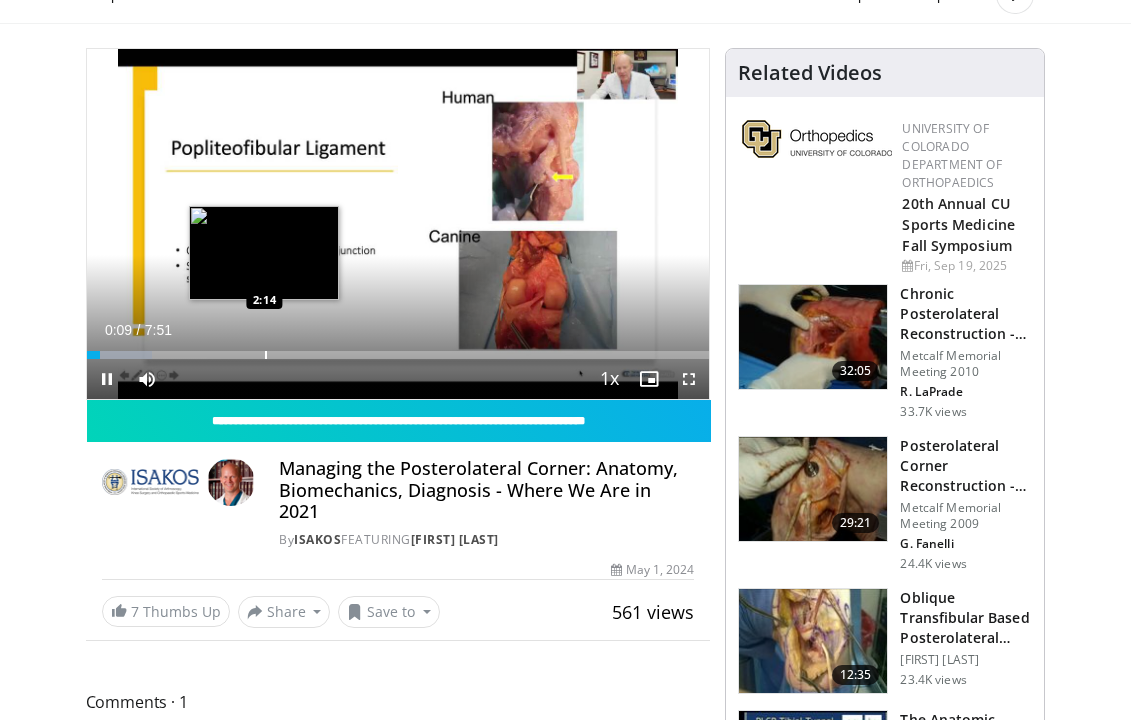 click at bounding box center (266, 355) 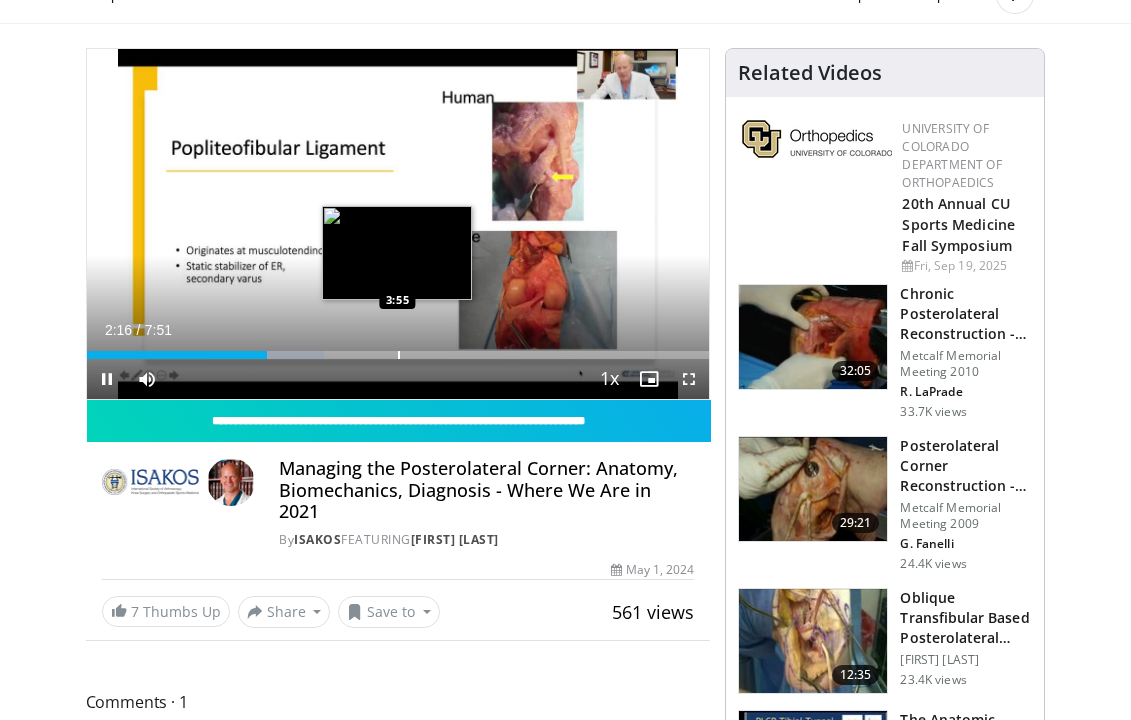 click at bounding box center (399, 355) 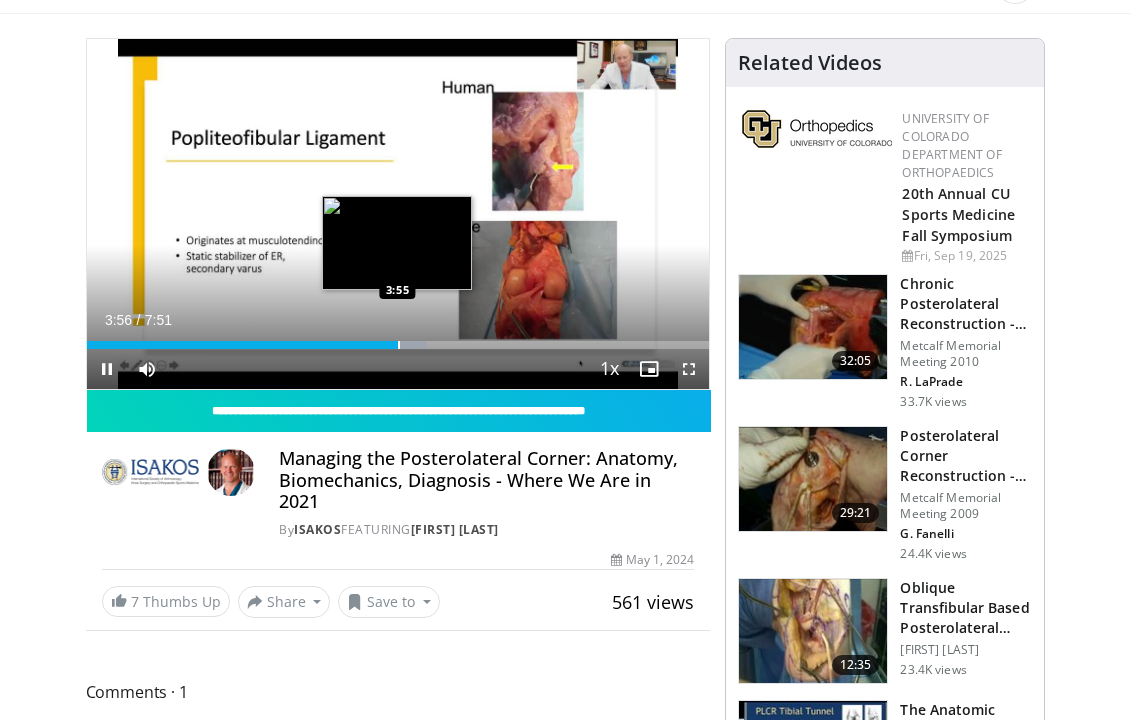 scroll, scrollTop: 119, scrollLeft: 0, axis: vertical 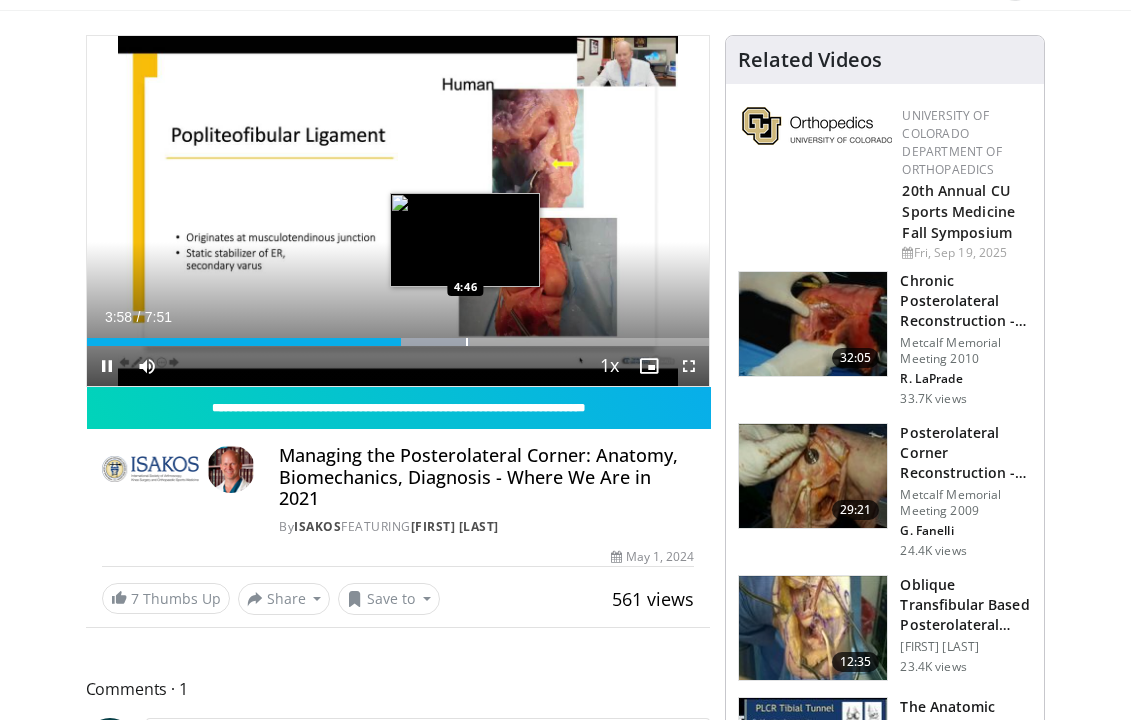 click on "Loaded :  61.51% 3:58 4:46" at bounding box center [398, 336] 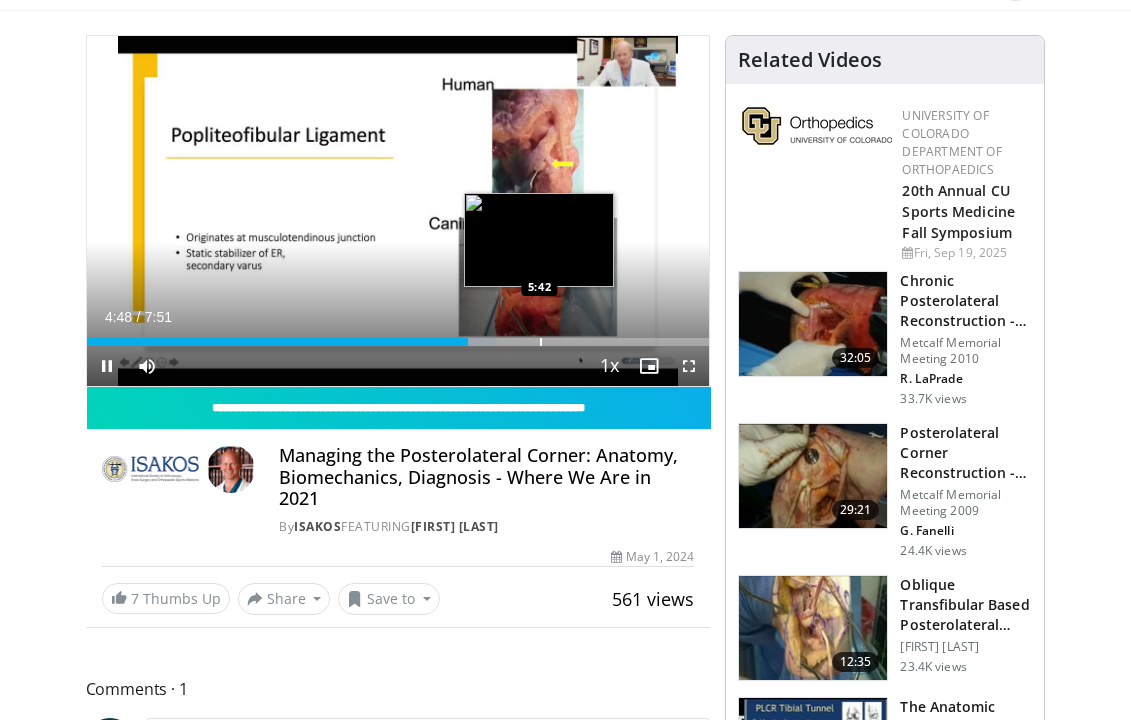 click at bounding box center [541, 342] 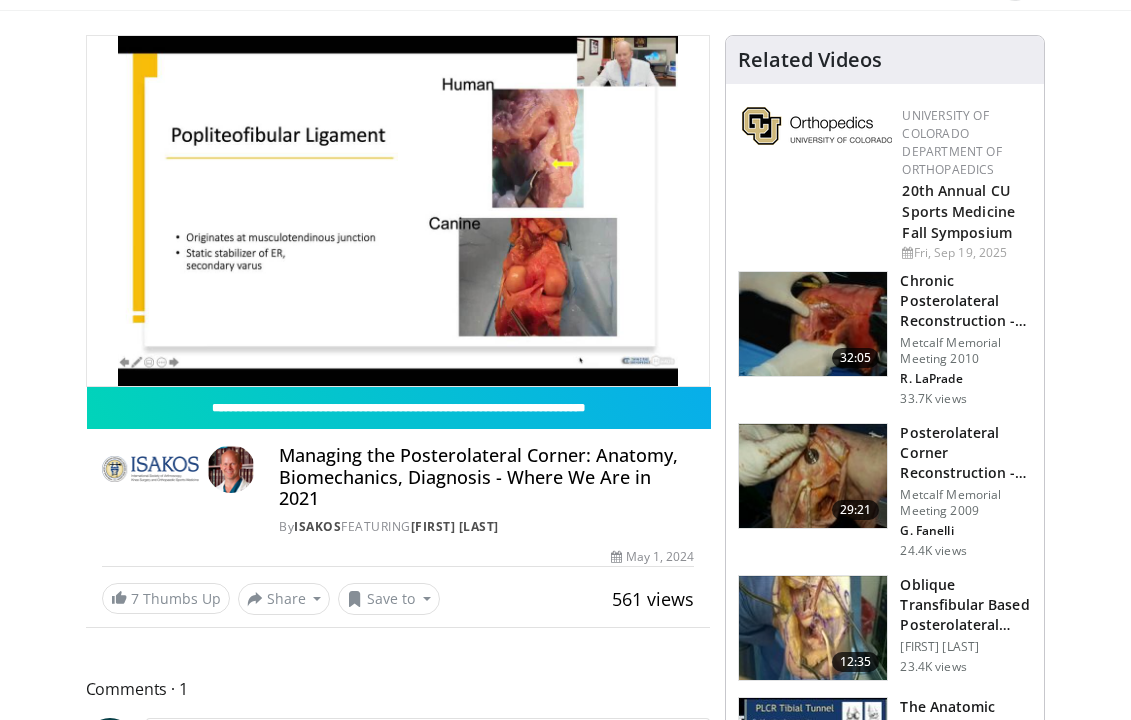 click on "**********" at bounding box center (398, 211) 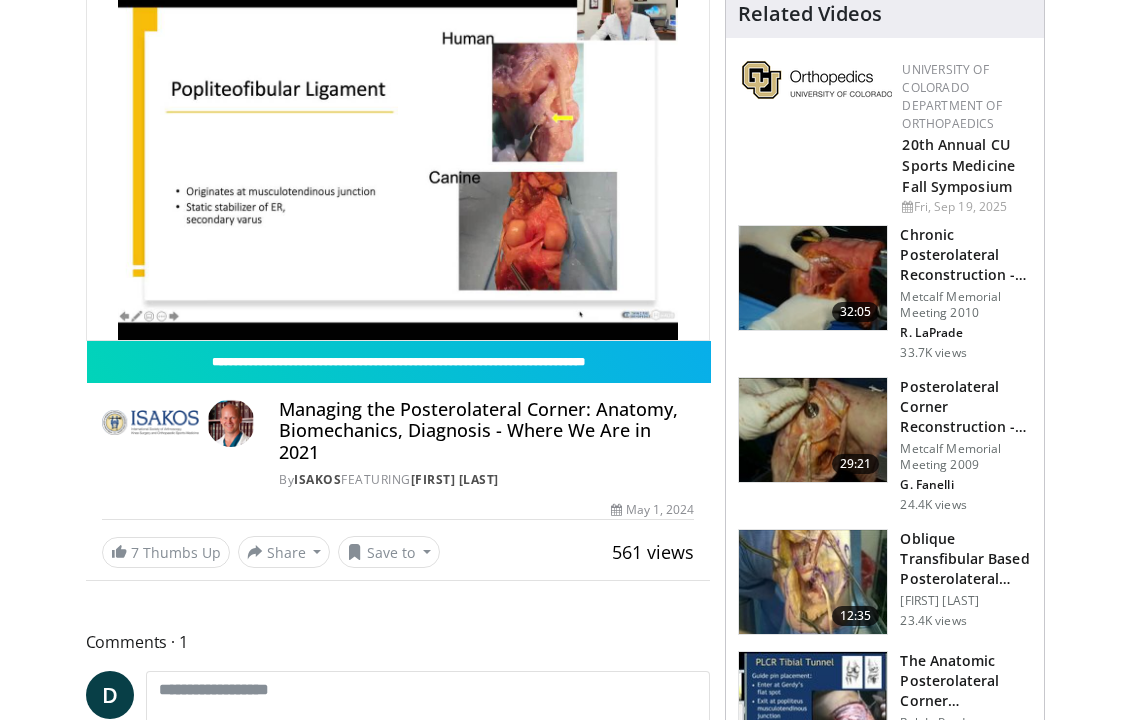 scroll, scrollTop: 0, scrollLeft: 0, axis: both 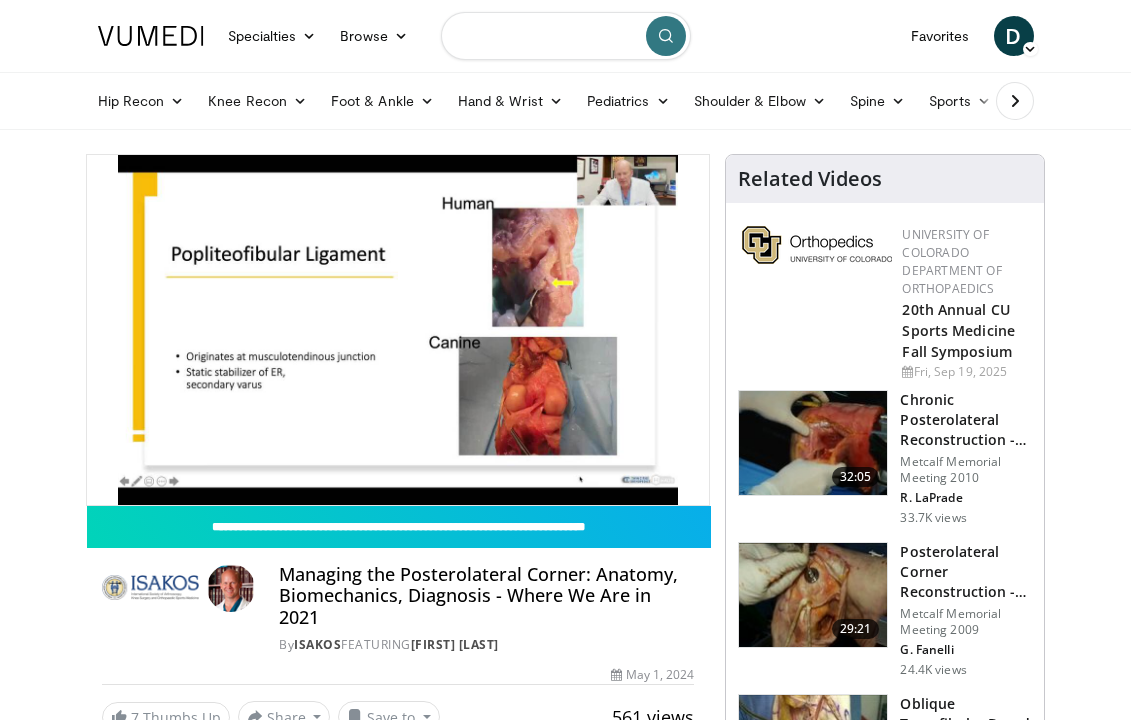 click at bounding box center [566, 36] 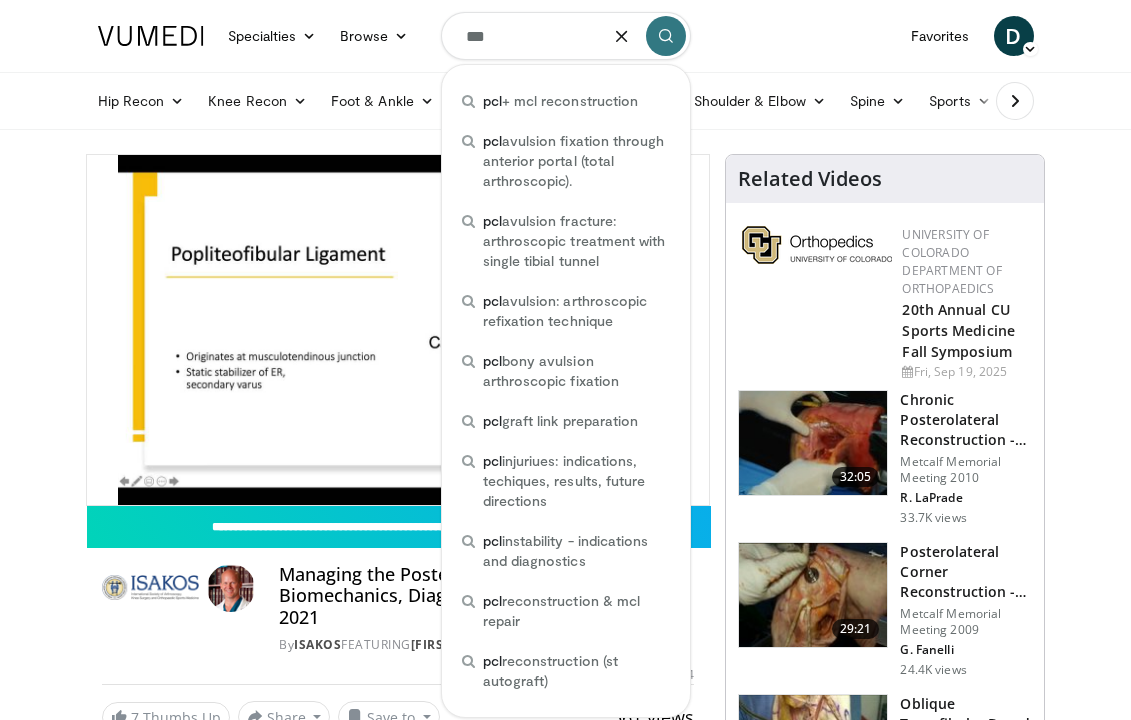 type on "***" 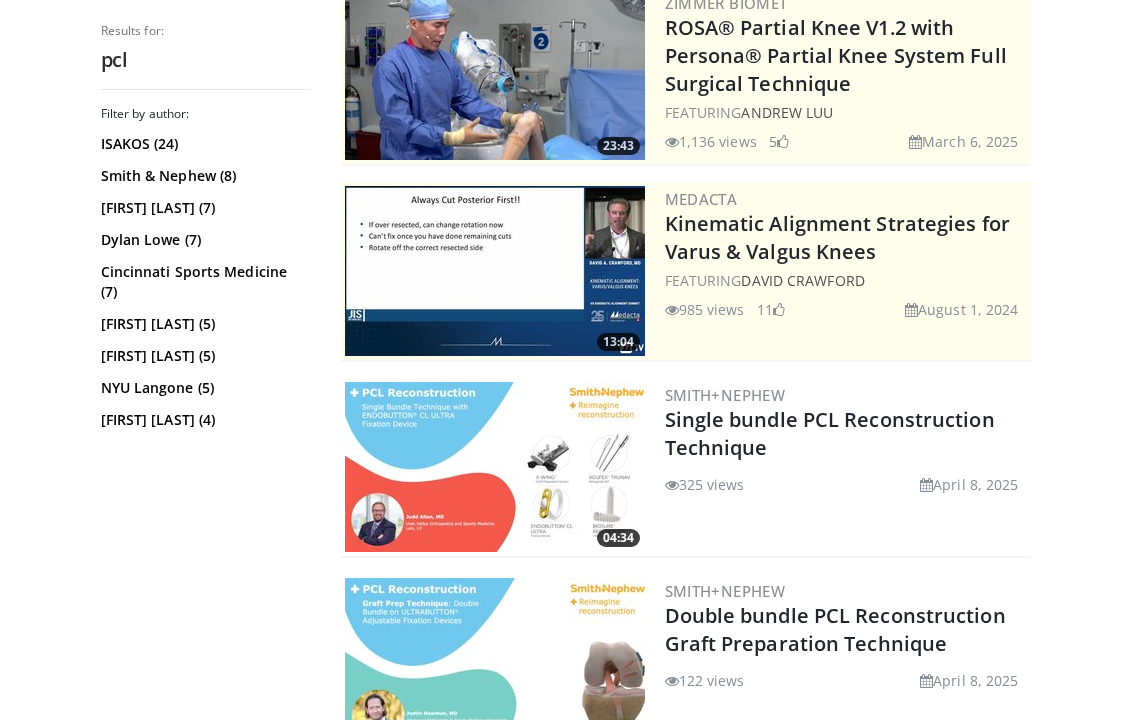 scroll, scrollTop: 243, scrollLeft: 0, axis: vertical 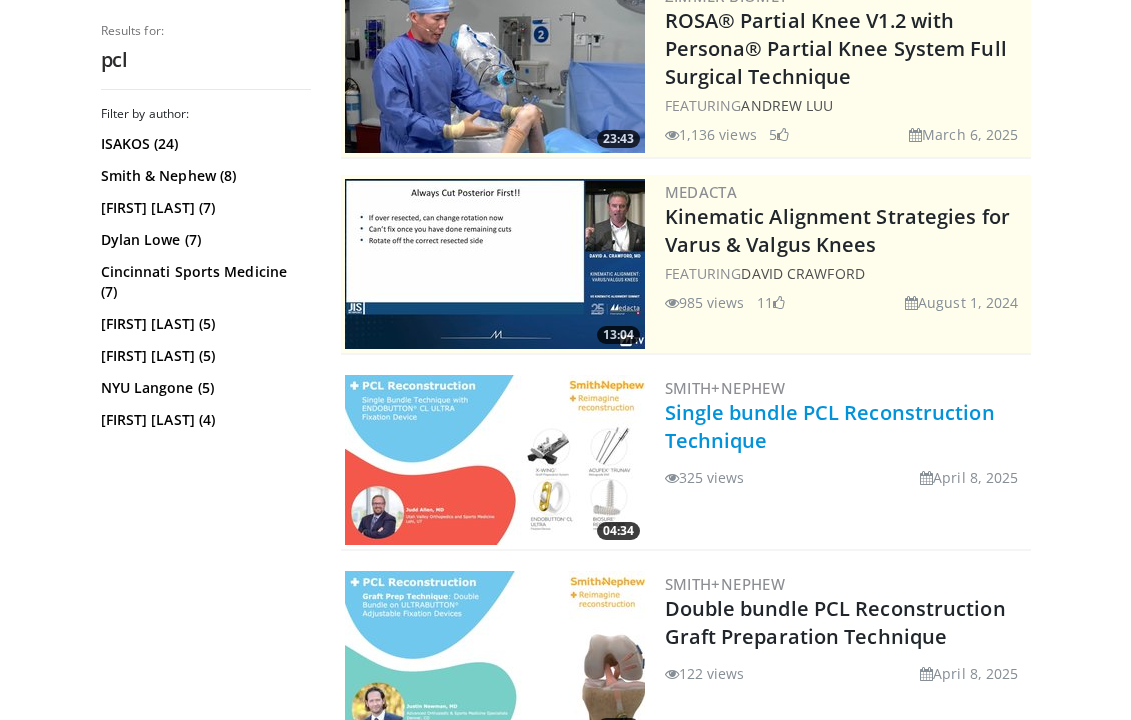 click on "Single bundle PCL Reconstruction Technique" at bounding box center (830, 426) 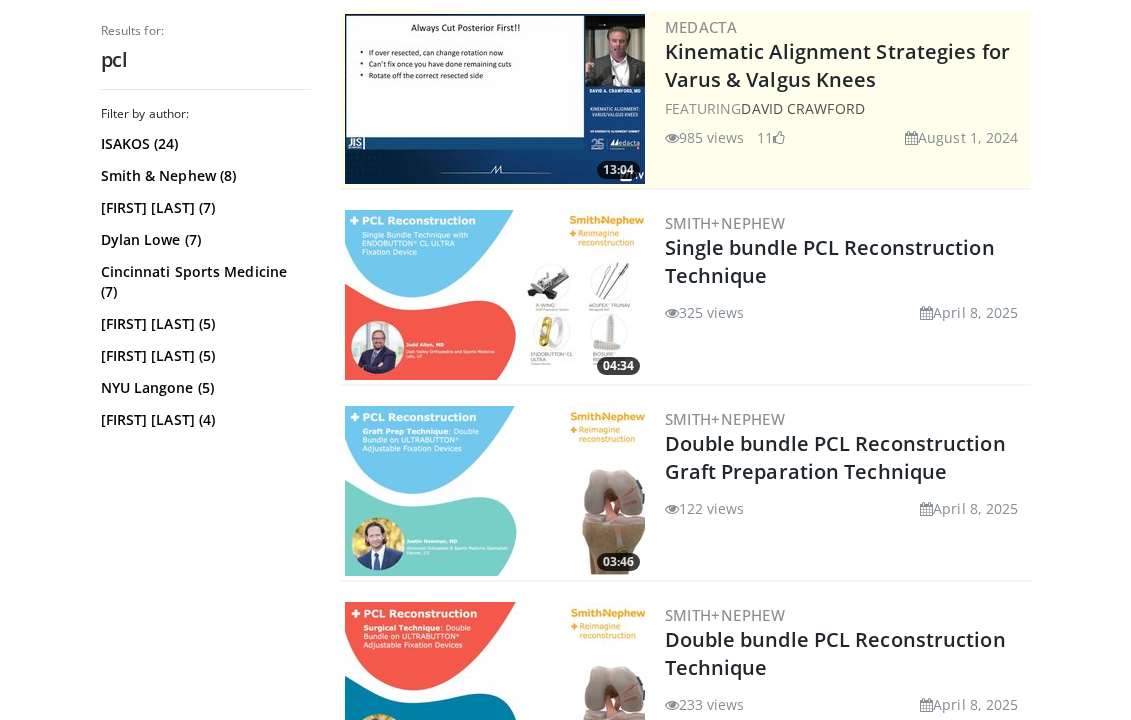 scroll, scrollTop: 416, scrollLeft: 0, axis: vertical 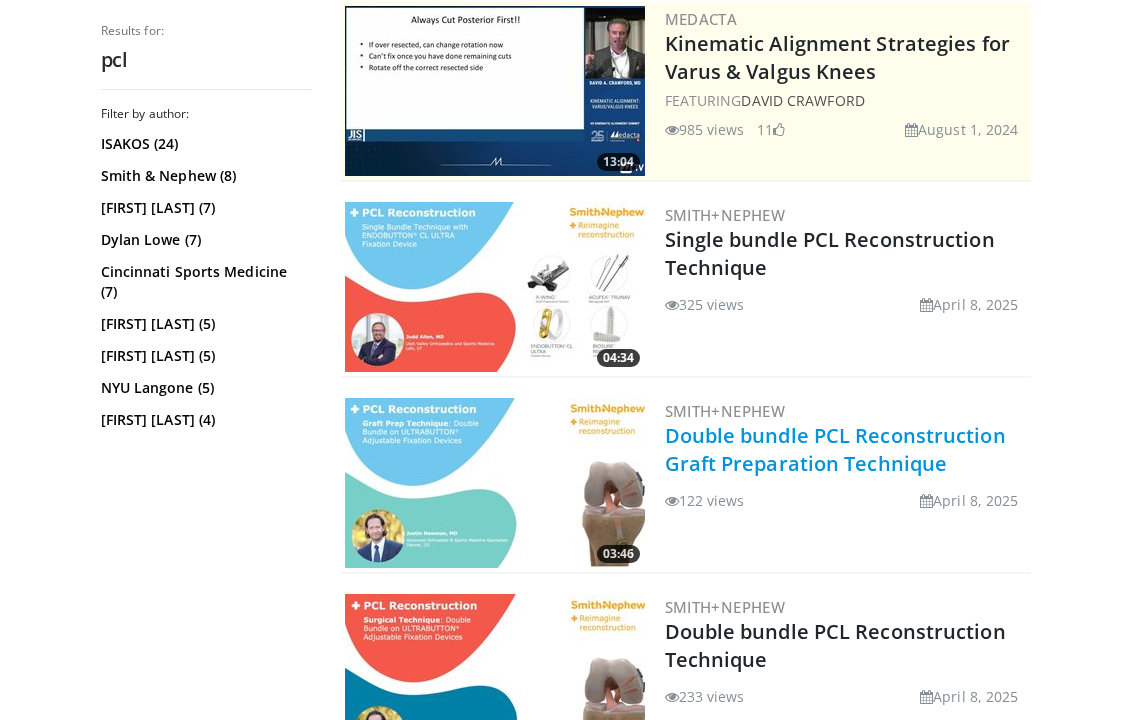 click on "Double bundle PCL Reconstruction Graft Preparation Technique" at bounding box center [835, 449] 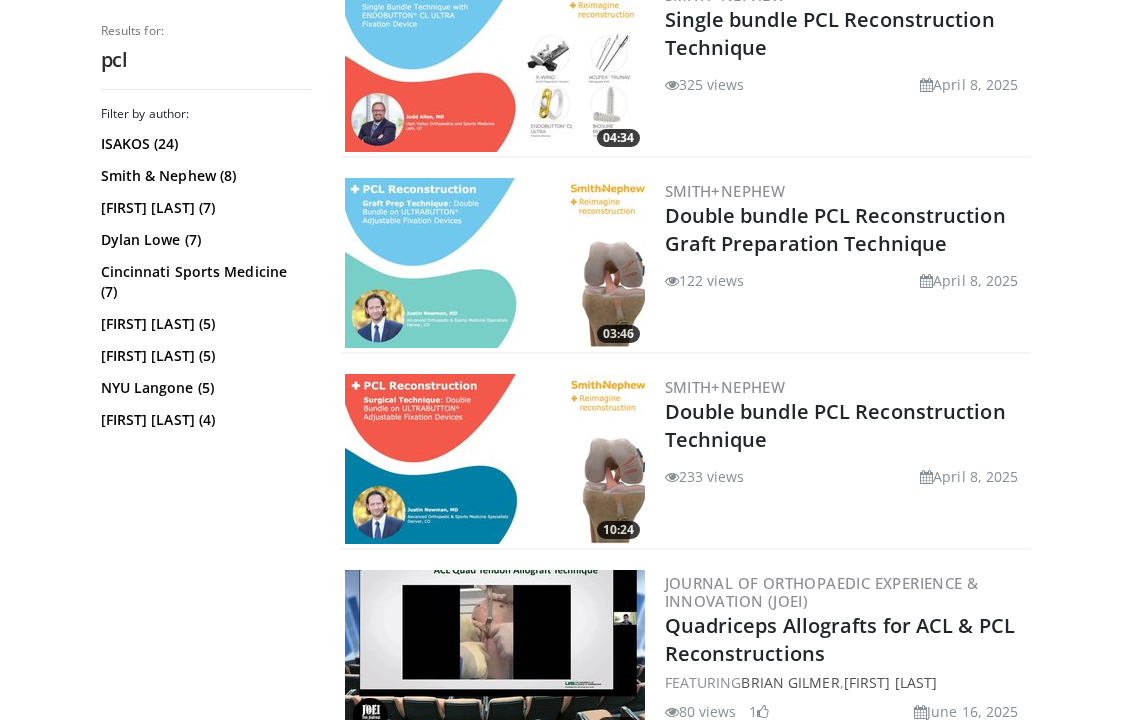 scroll, scrollTop: 642, scrollLeft: 0, axis: vertical 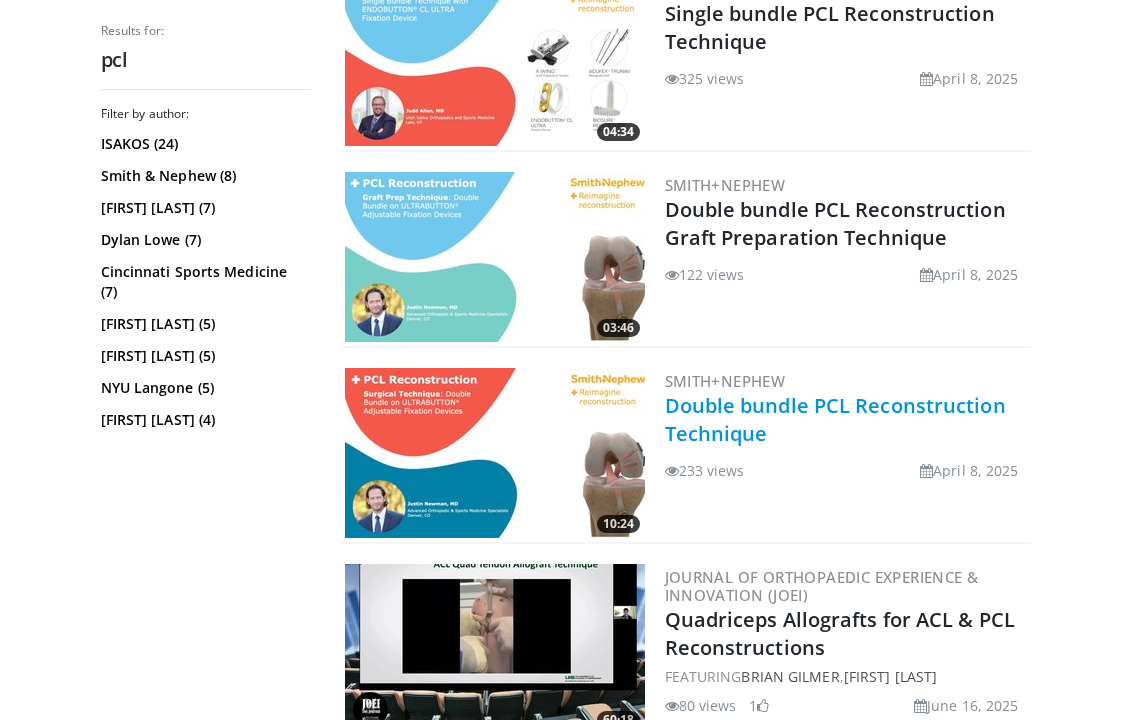 click on "Double bundle PCL Reconstruction Technique" at bounding box center (835, 419) 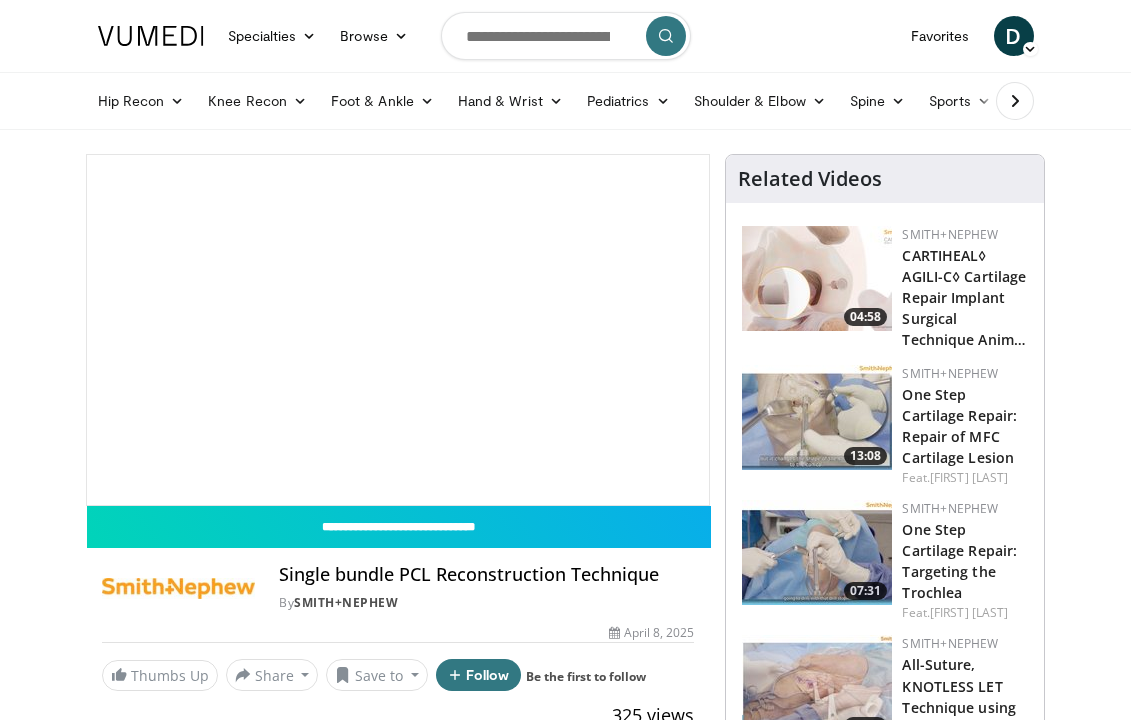 scroll, scrollTop: 0, scrollLeft: 0, axis: both 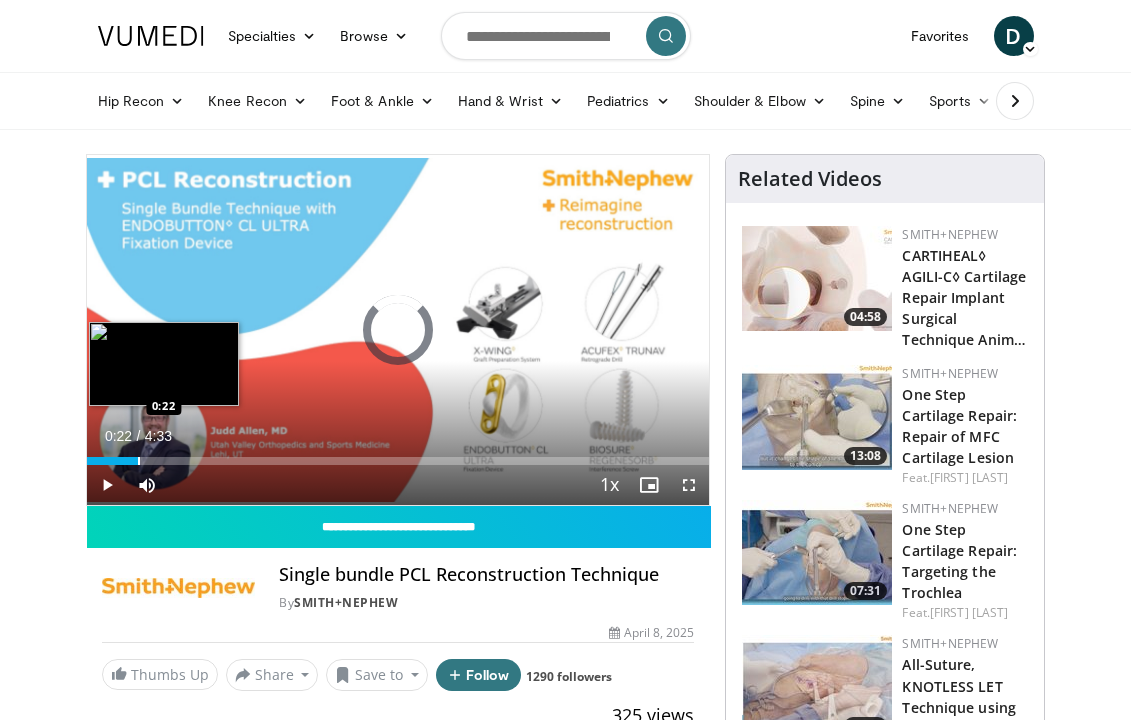 click at bounding box center [139, 461] 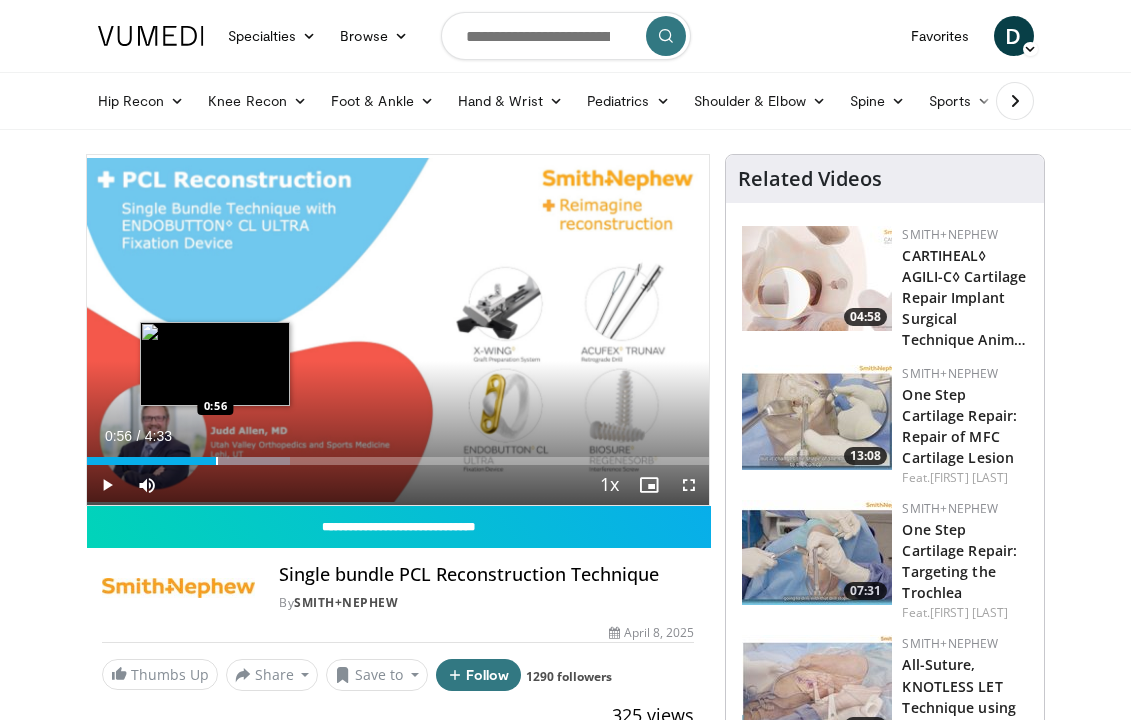 click at bounding box center (217, 461) 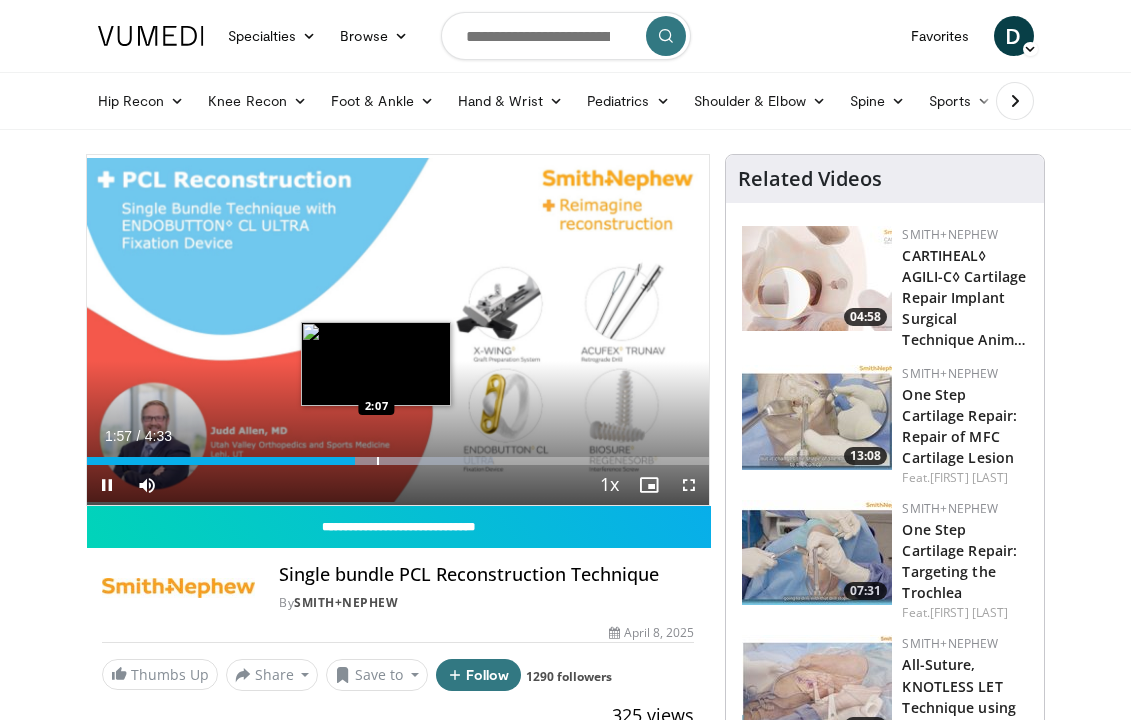 click on "Loaded :  65.27% 1:57 2:07" at bounding box center [398, 455] 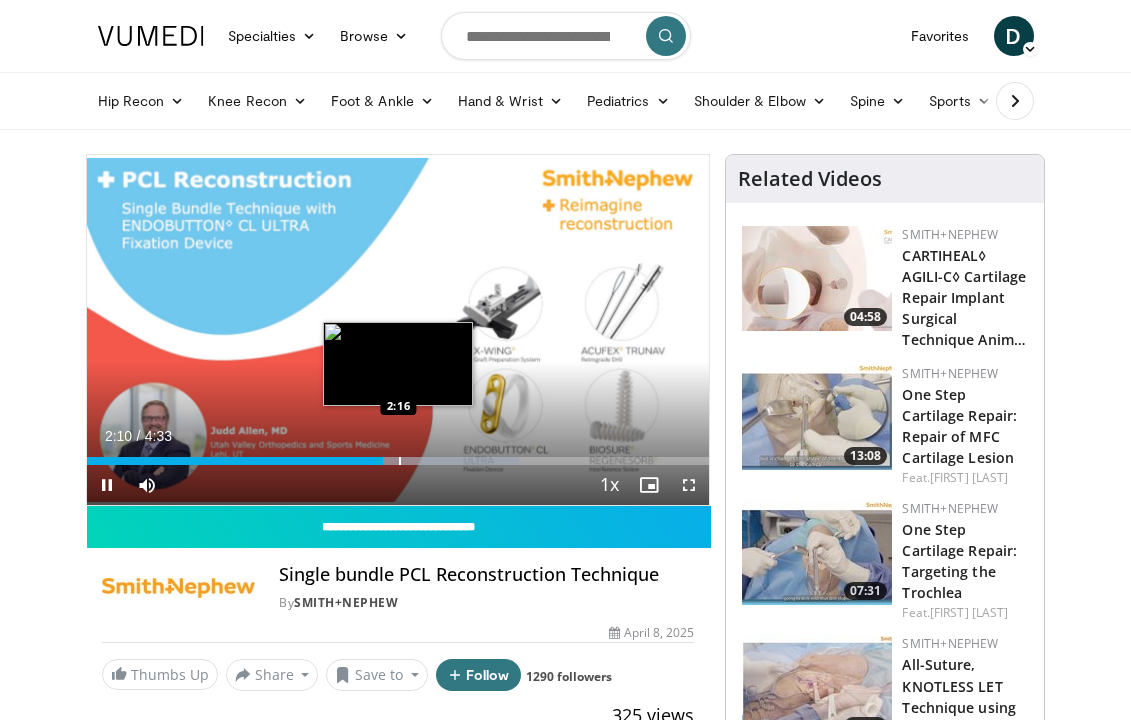 click at bounding box center [400, 461] 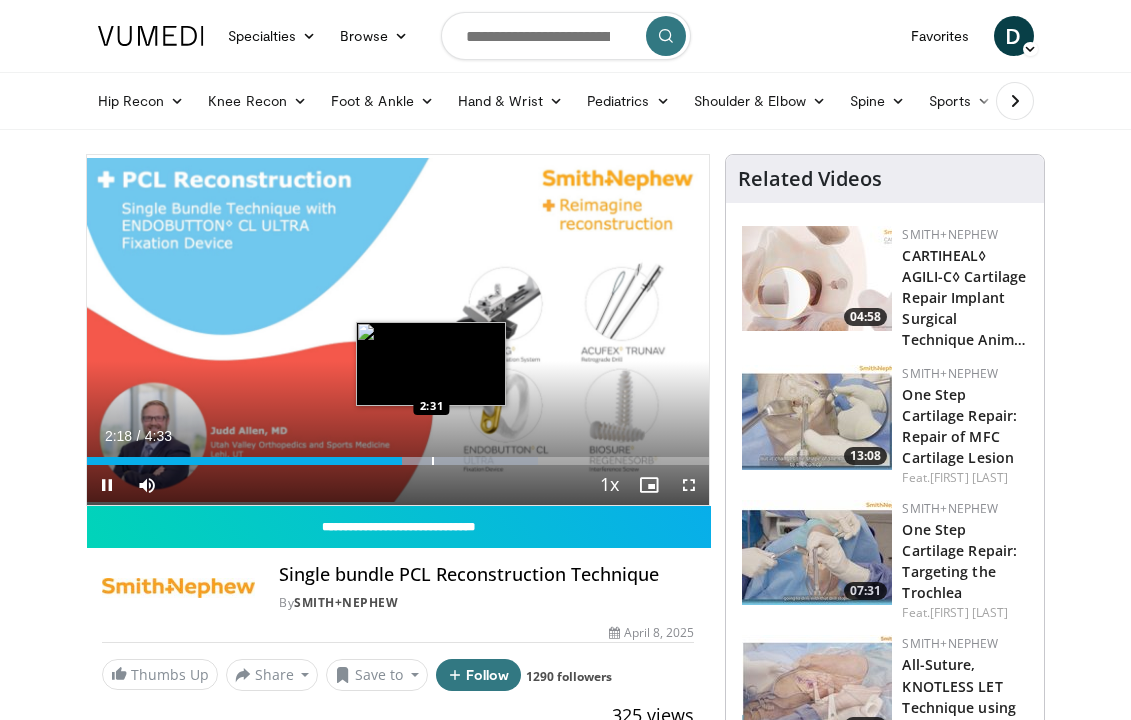 click on "Loaded :  72.53% 2:18 2:31" at bounding box center [398, 455] 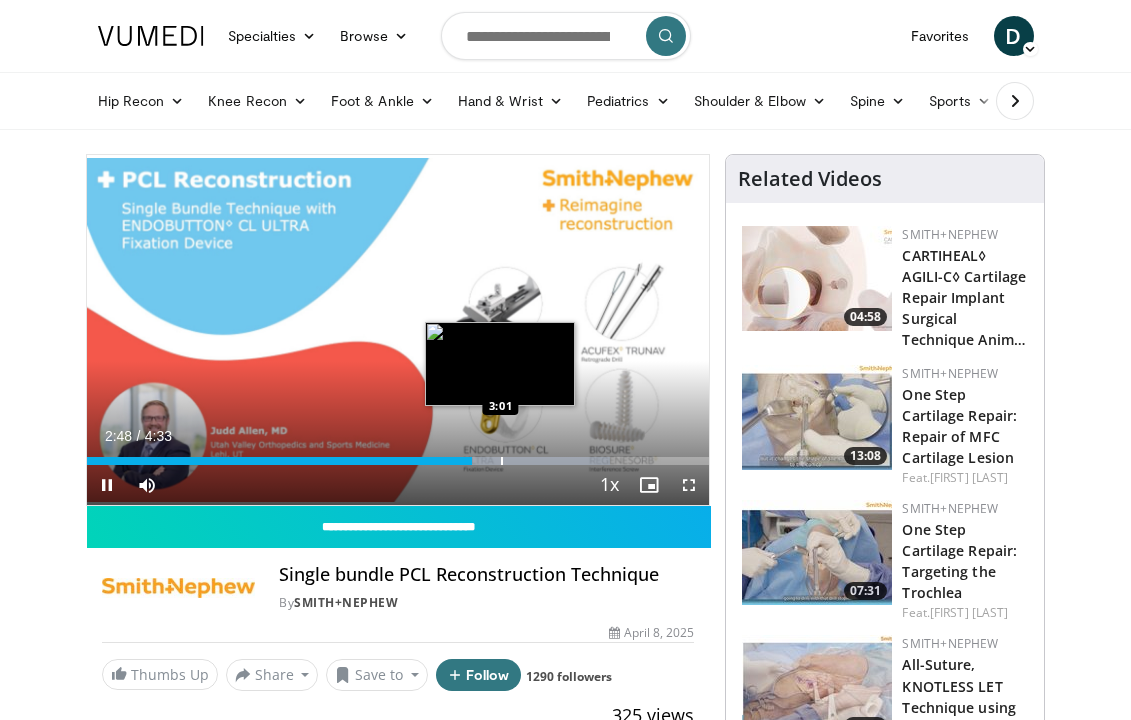 click at bounding box center (502, 461) 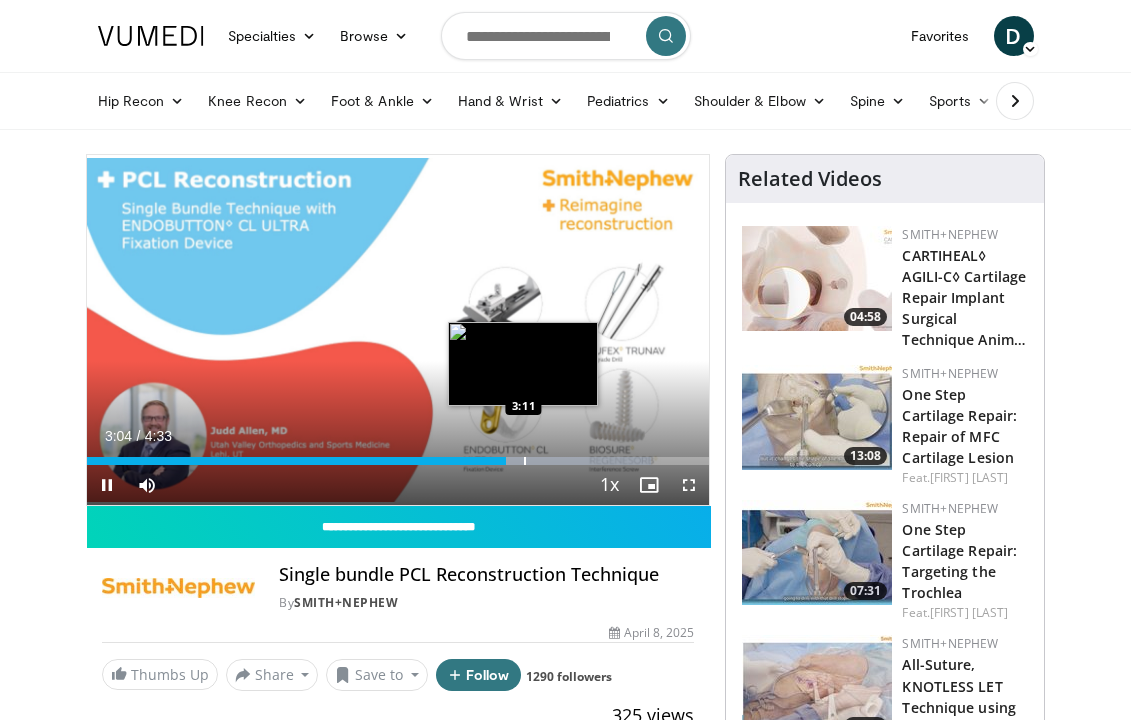 click at bounding box center (525, 461) 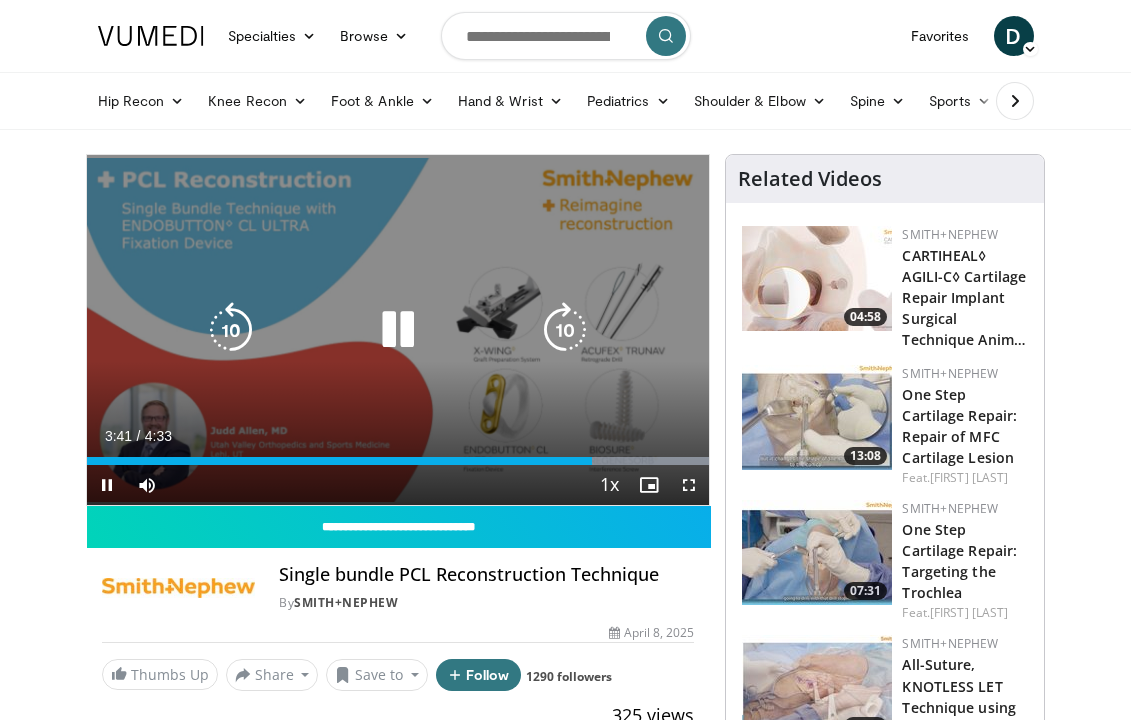 click on "Loaded :  100.00% 3:41 3:50" at bounding box center [398, 455] 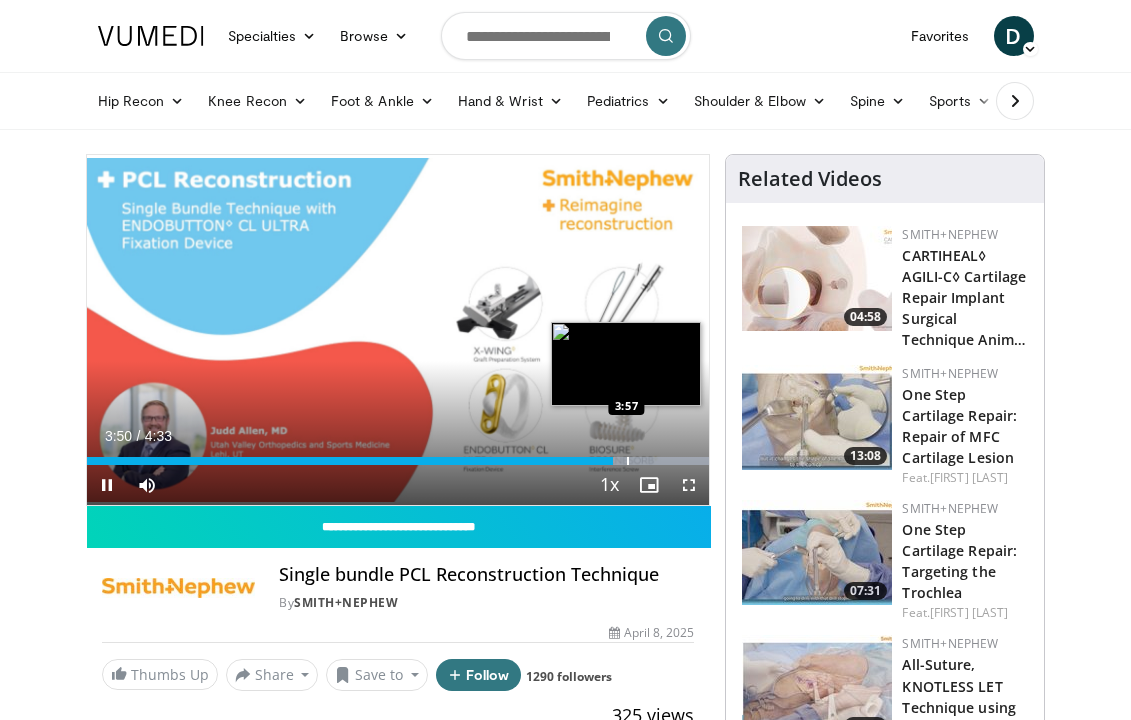 click at bounding box center [628, 461] 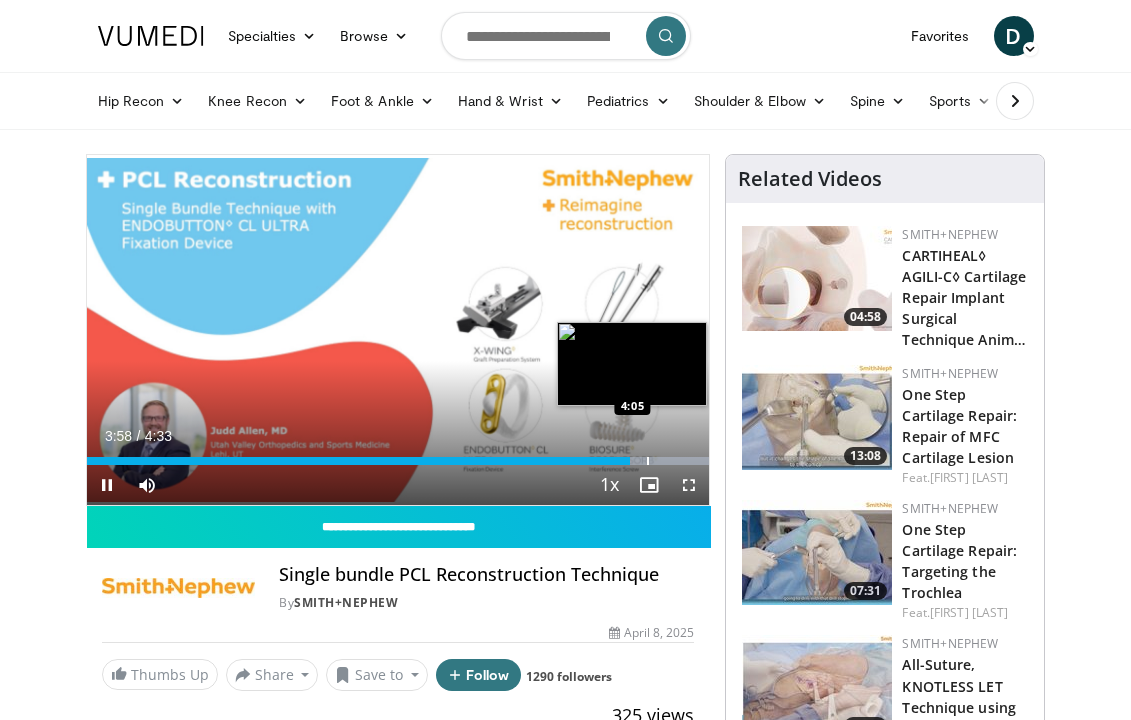 click at bounding box center (648, 461) 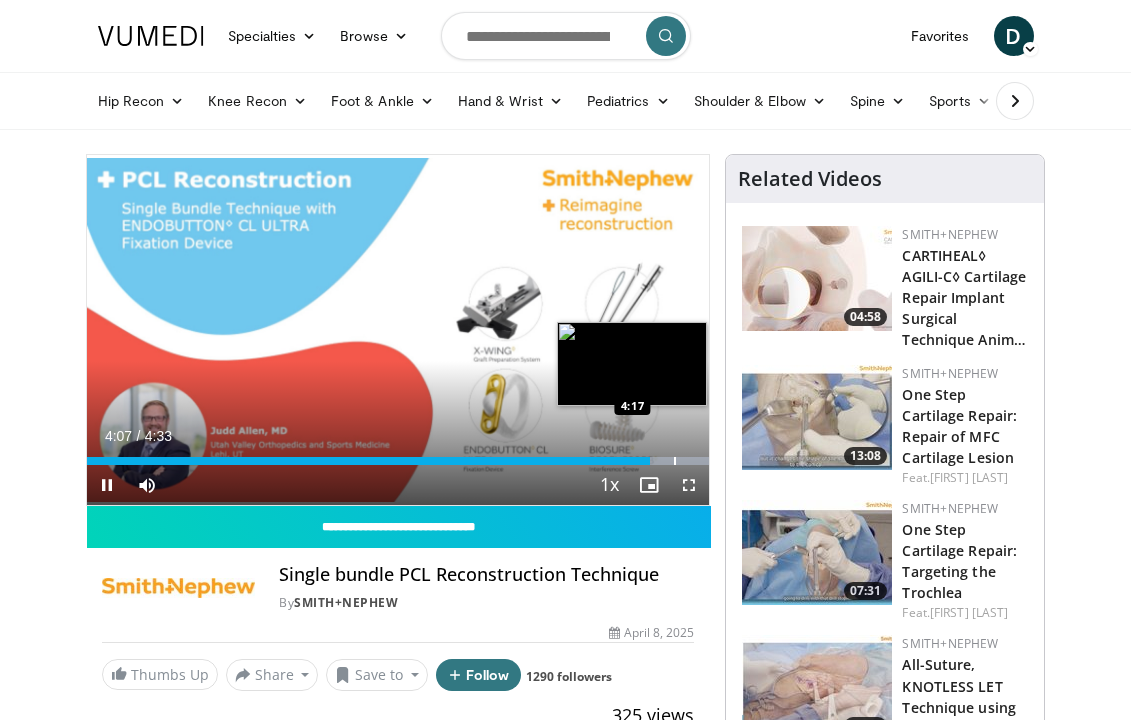 click at bounding box center [675, 461] 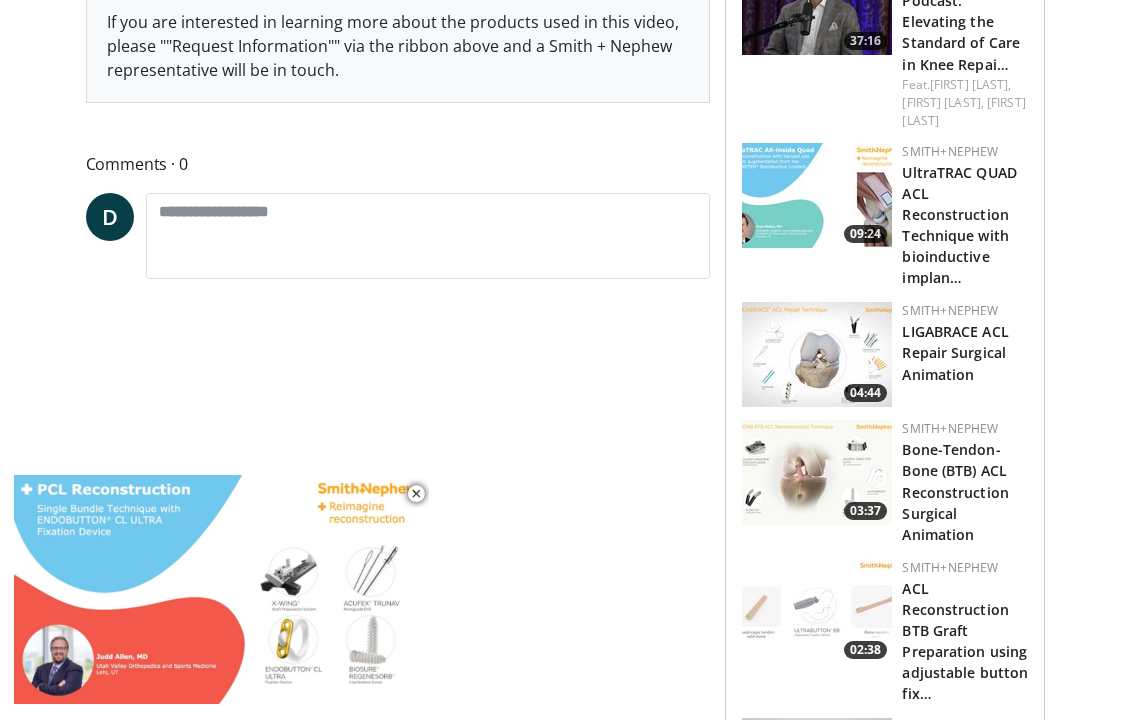 scroll, scrollTop: 868, scrollLeft: 0, axis: vertical 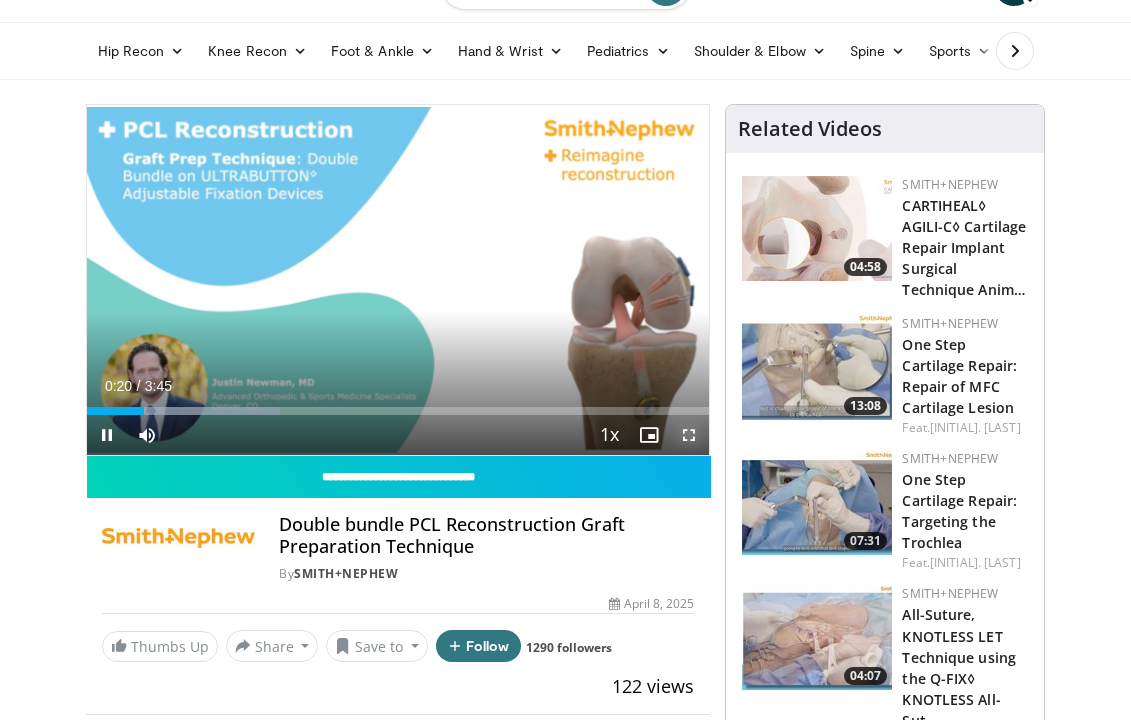 click at bounding box center [689, 435] 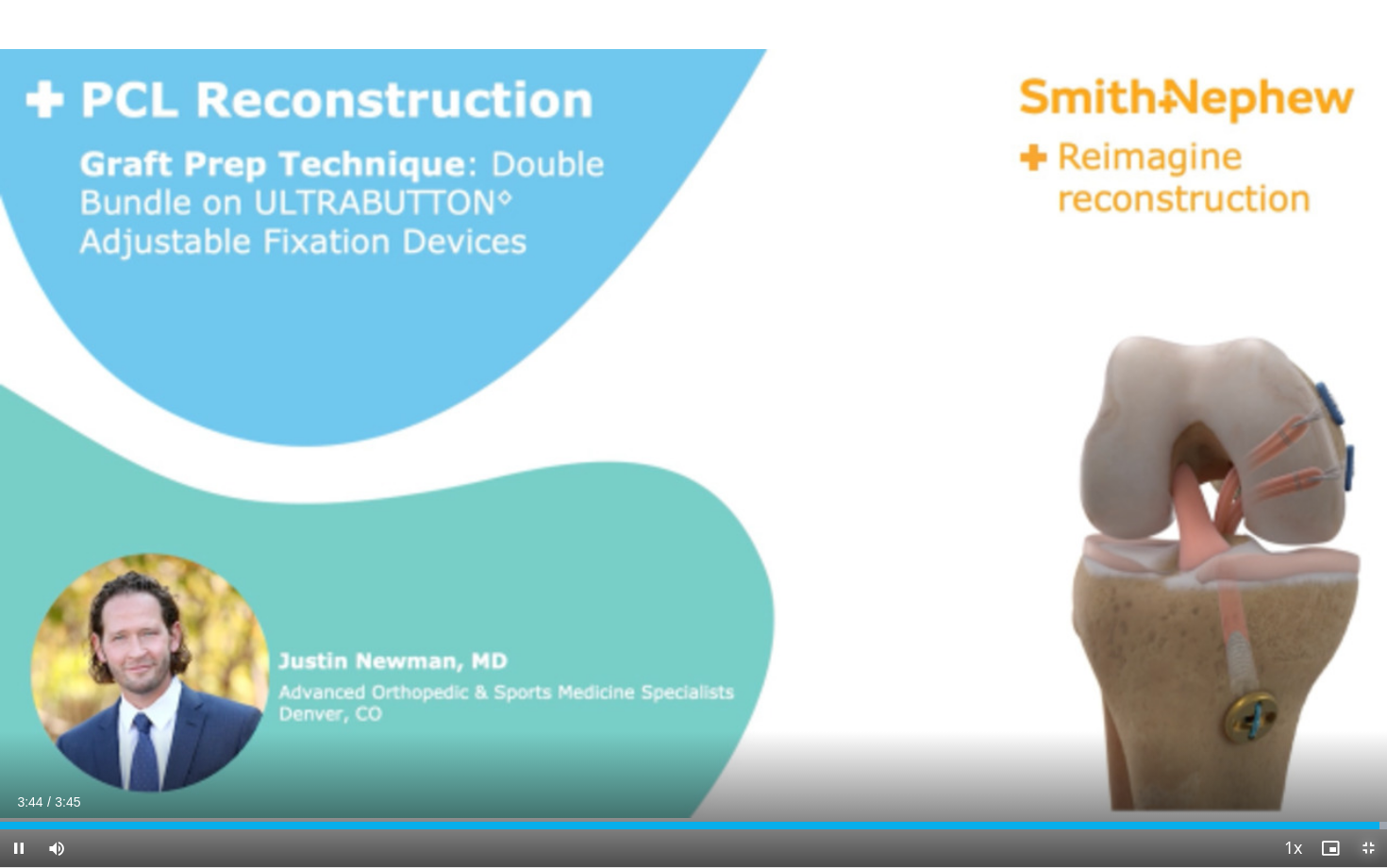 click at bounding box center (1368, 848) 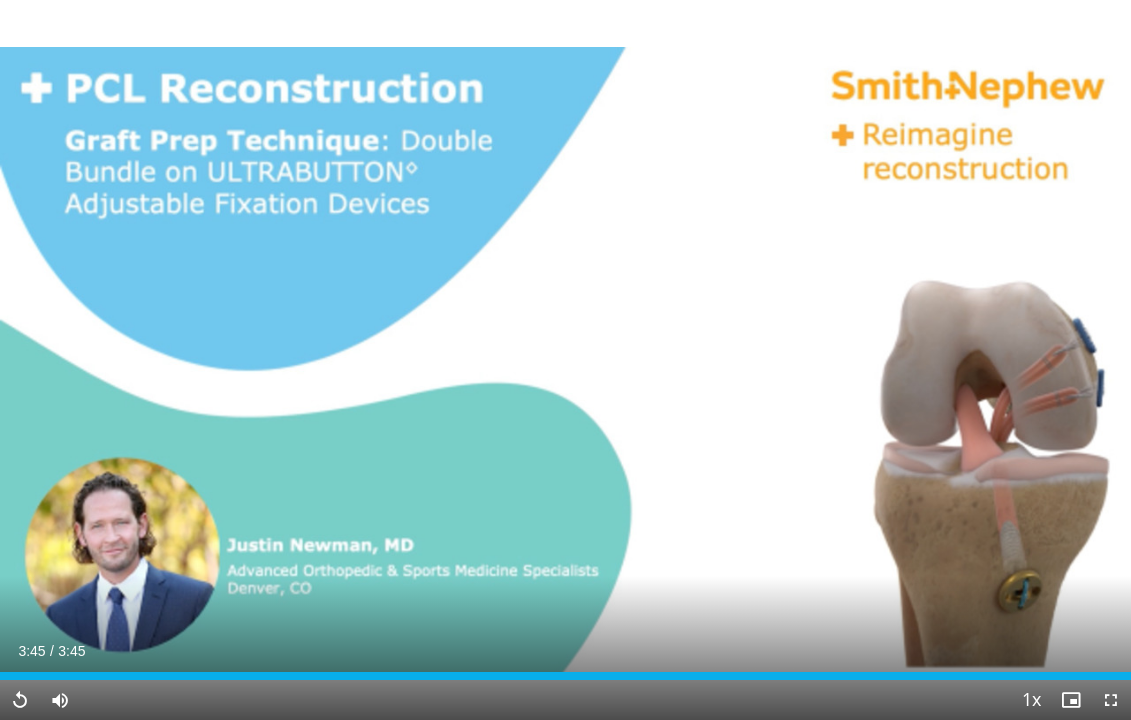 scroll, scrollTop: 117, scrollLeft: 0, axis: vertical 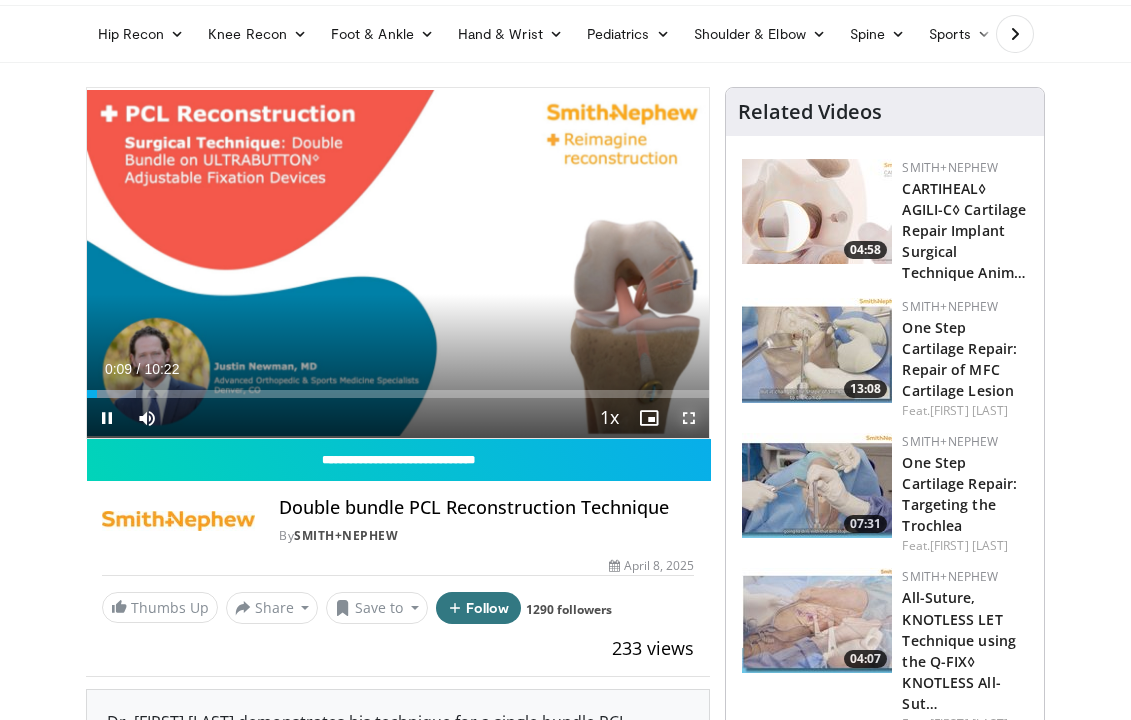 click at bounding box center [689, 418] 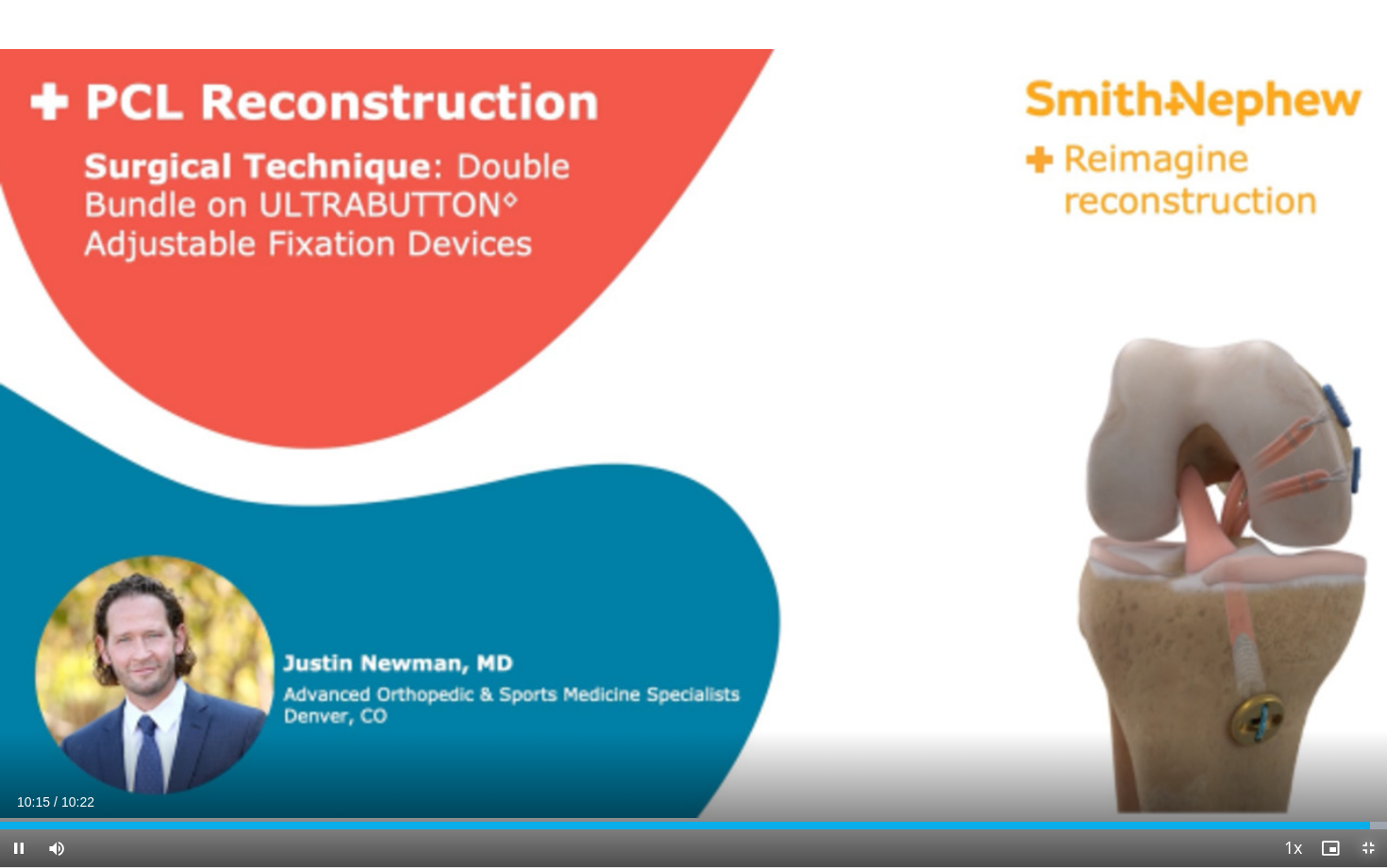 click at bounding box center (1368, 848) 